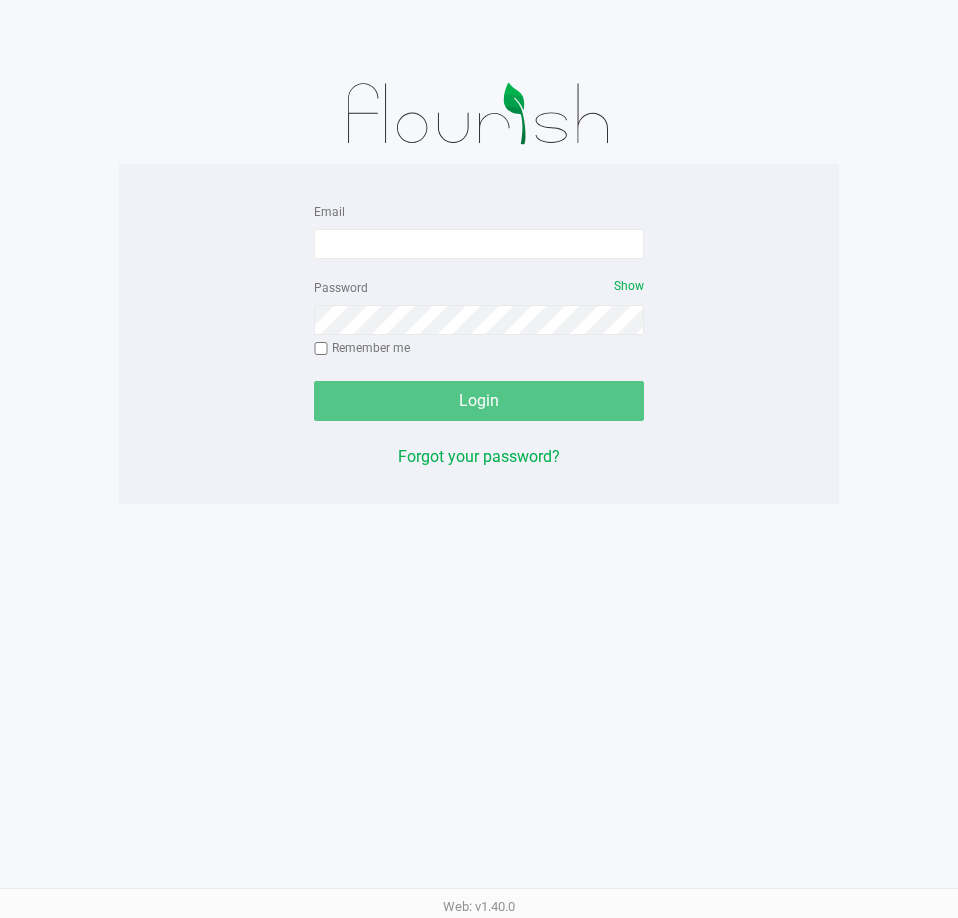 scroll, scrollTop: 0, scrollLeft: 0, axis: both 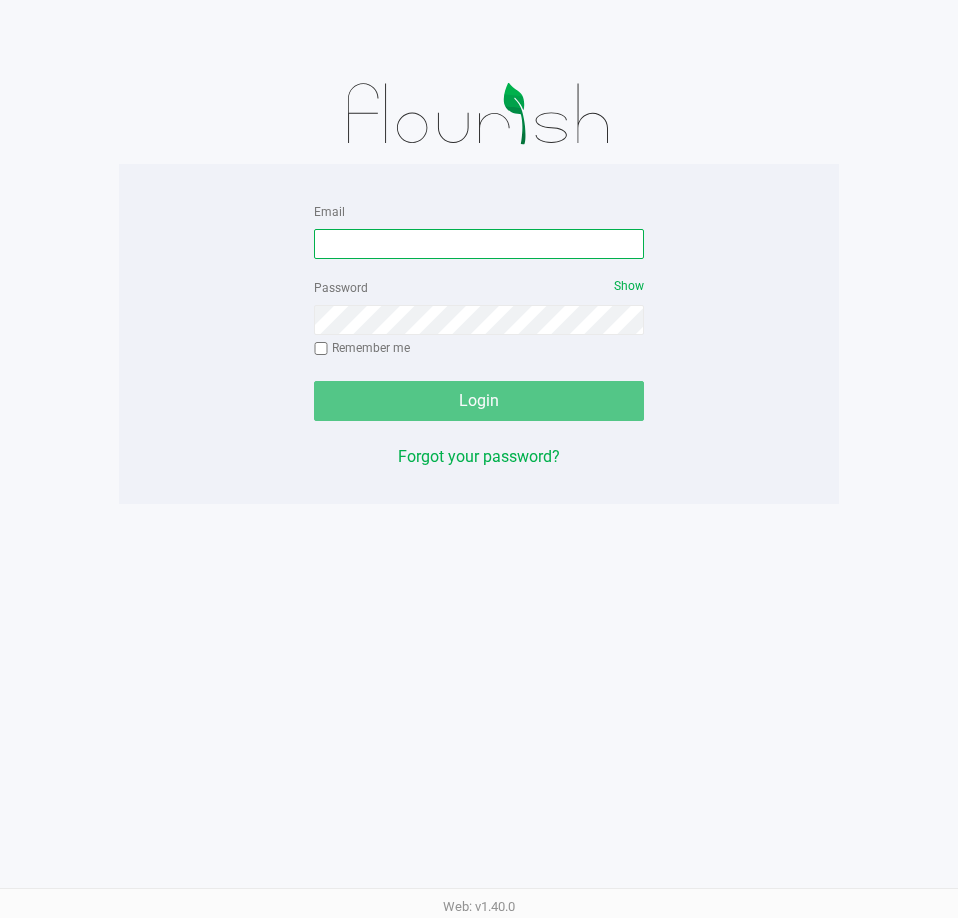 click on "Email" at bounding box center [479, 244] 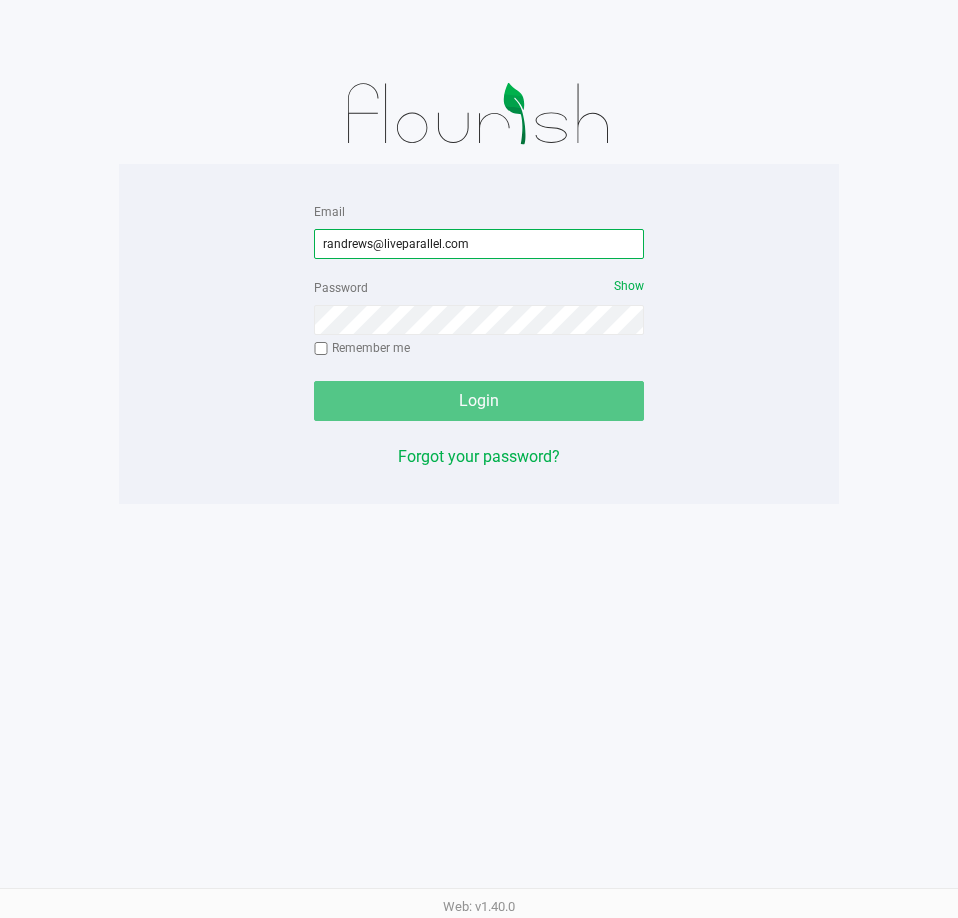 type on "randrews@liveparallel.com" 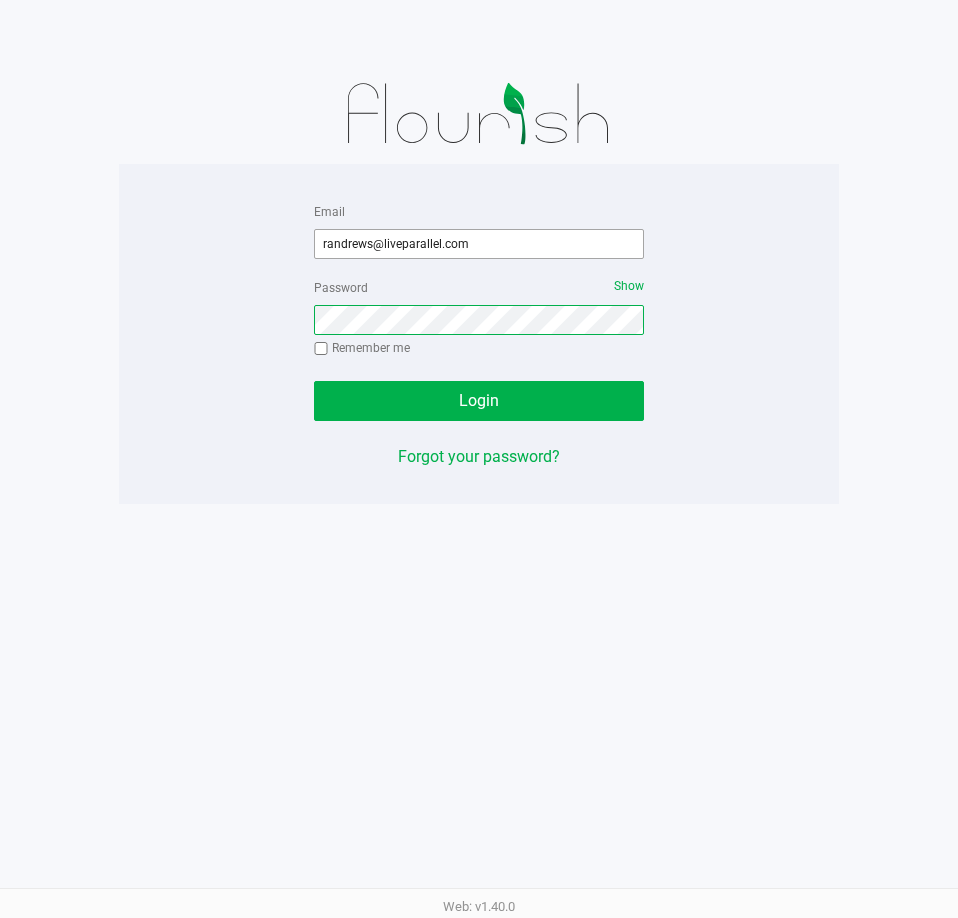 click on "Login" 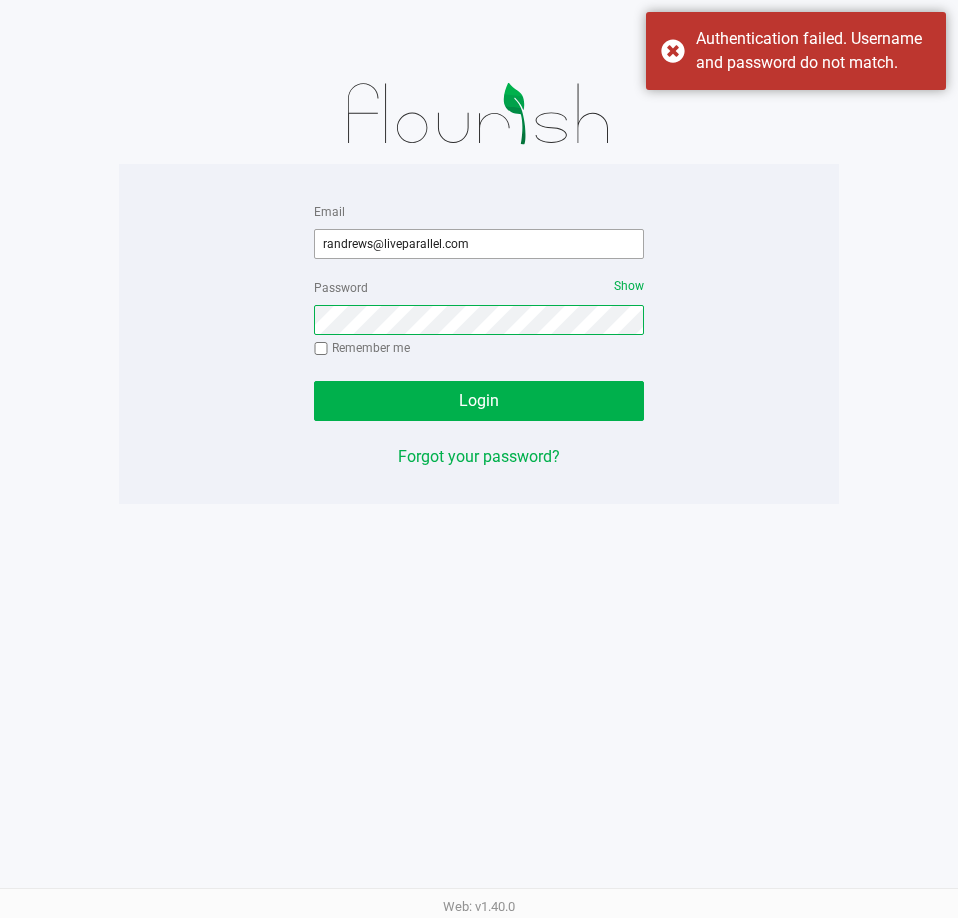 click on "Login" 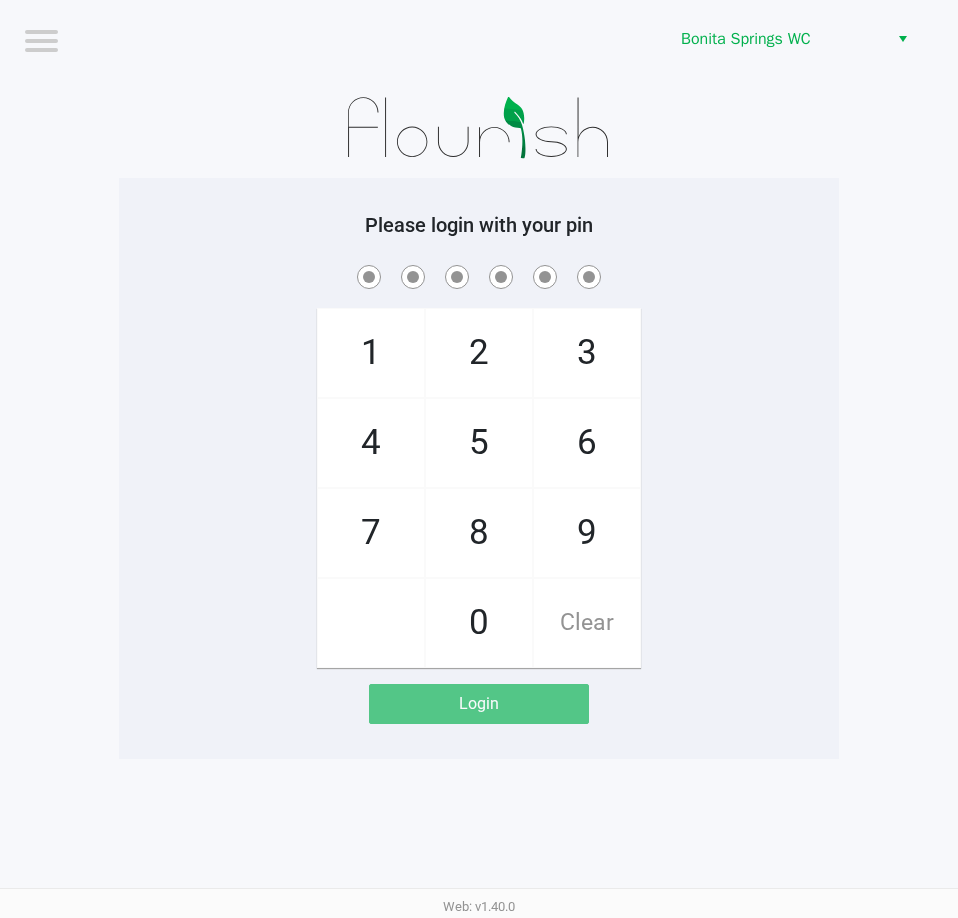 click on "Please login with your pin" 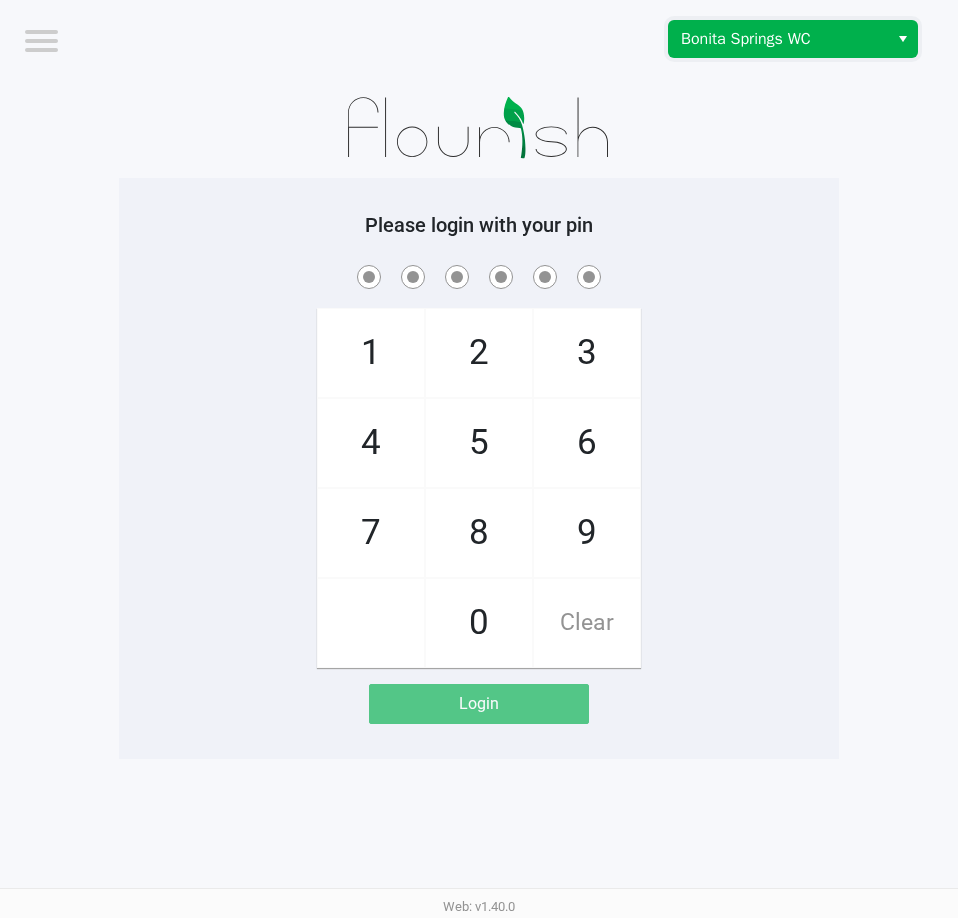 click on "Bonita Springs WC" at bounding box center [778, 39] 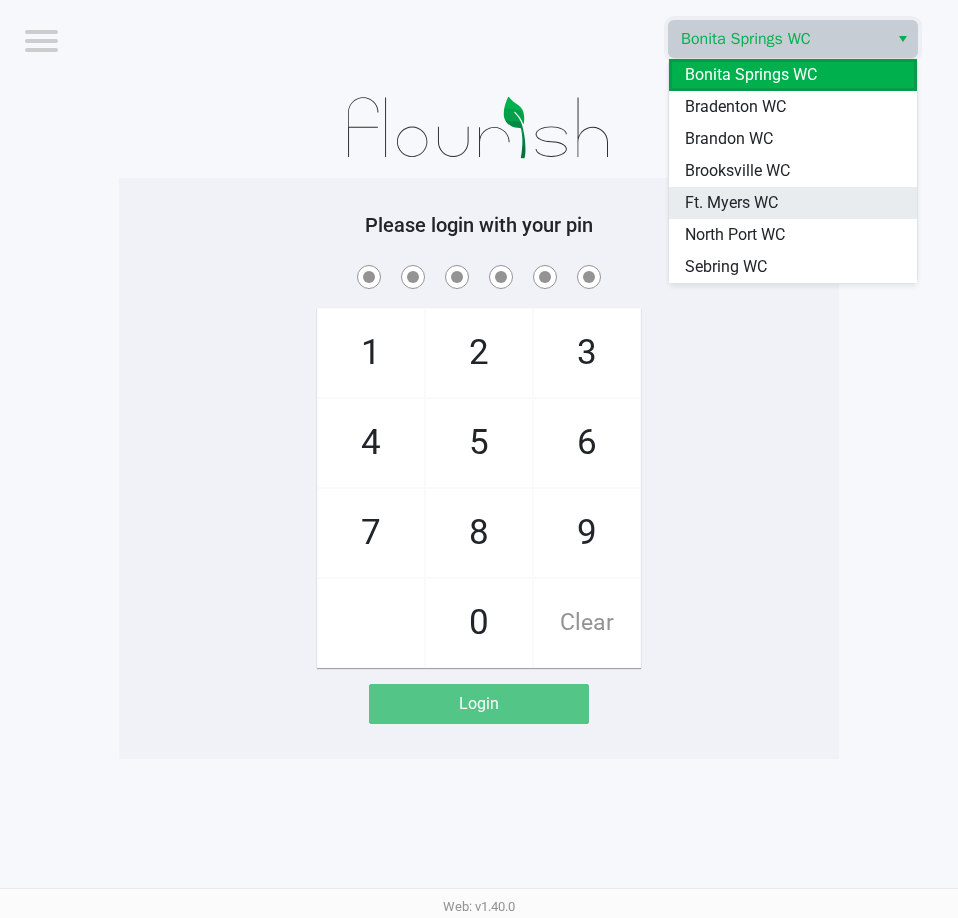 click on "Ft. Myers WC" at bounding box center (731, 203) 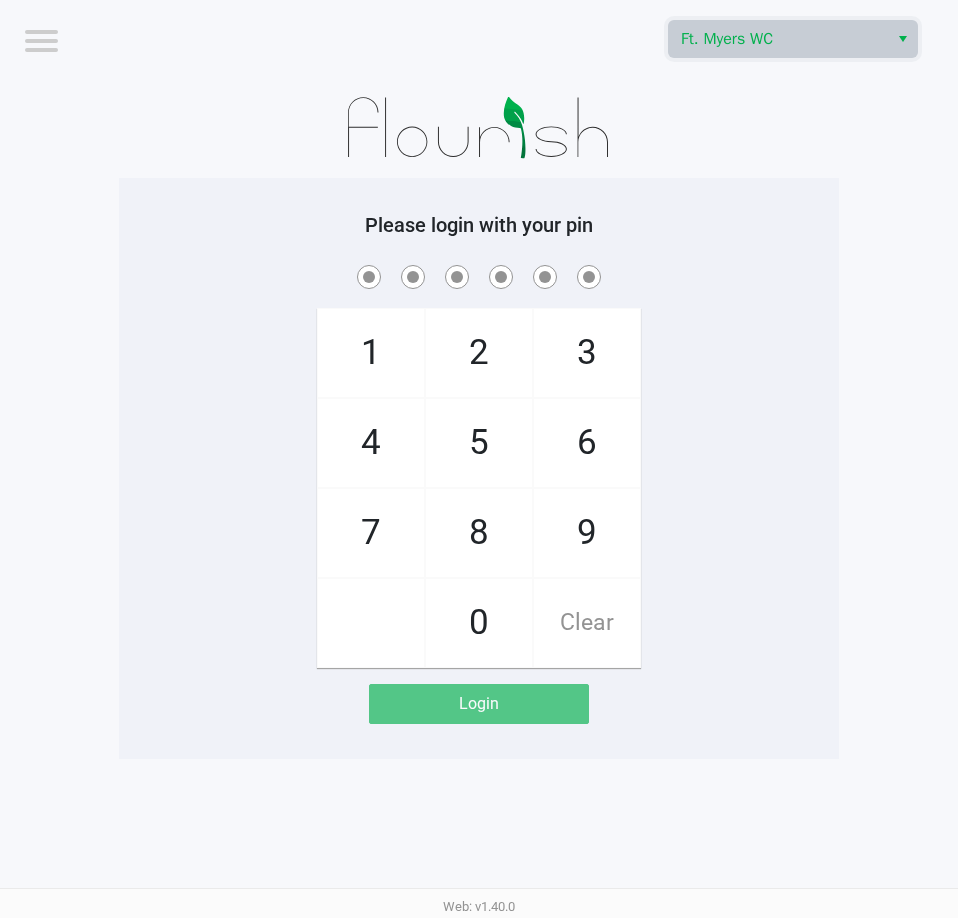 click on "Please login with your pin  1   4   7       2   5   8   0   3   6   9   Clear   Login" 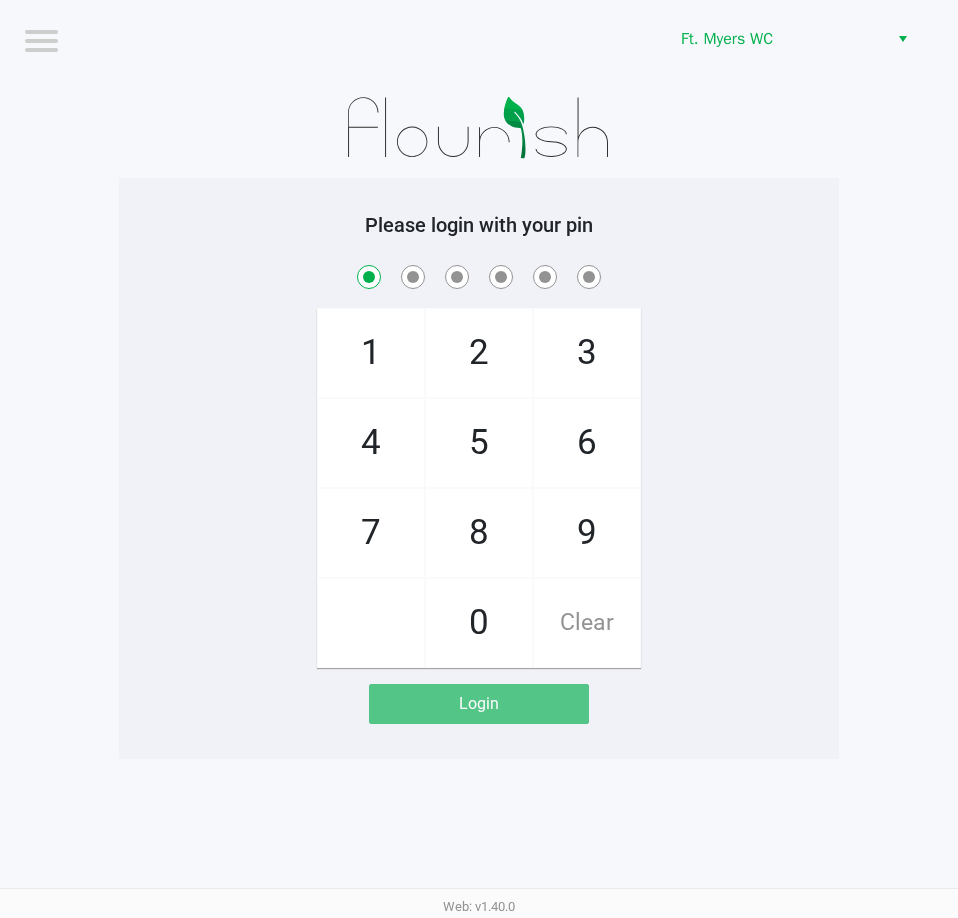 checkbox on "true" 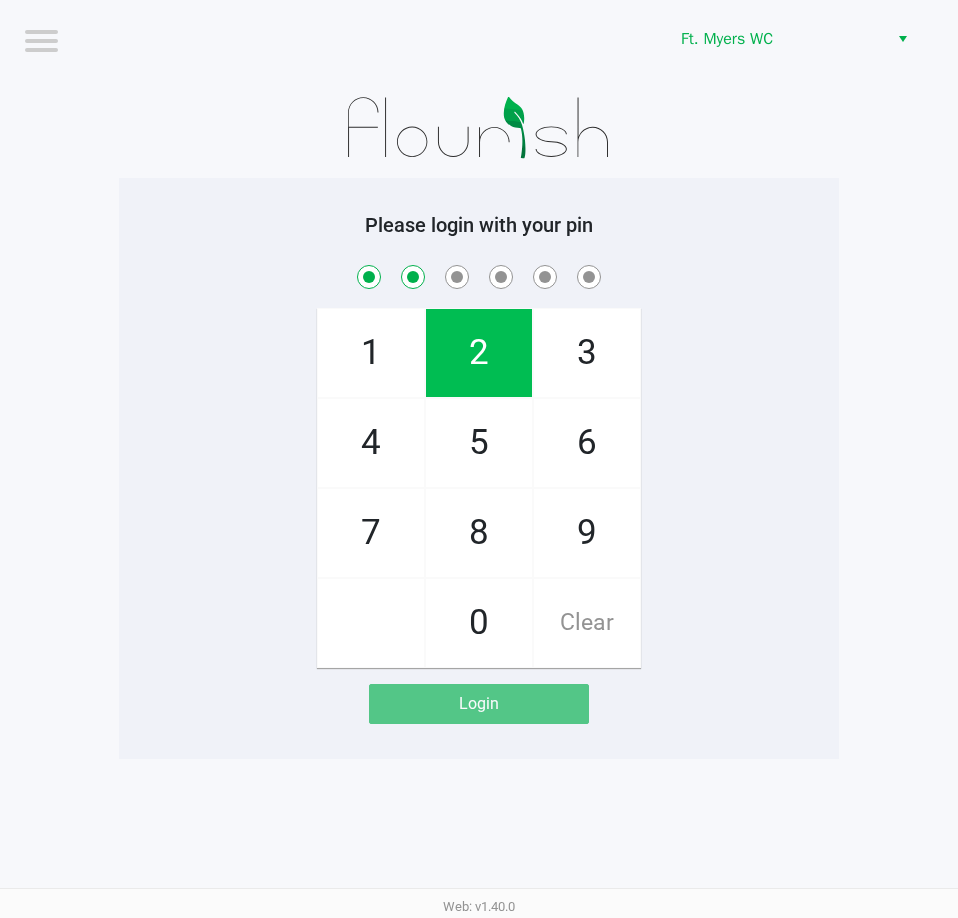 checkbox on "true" 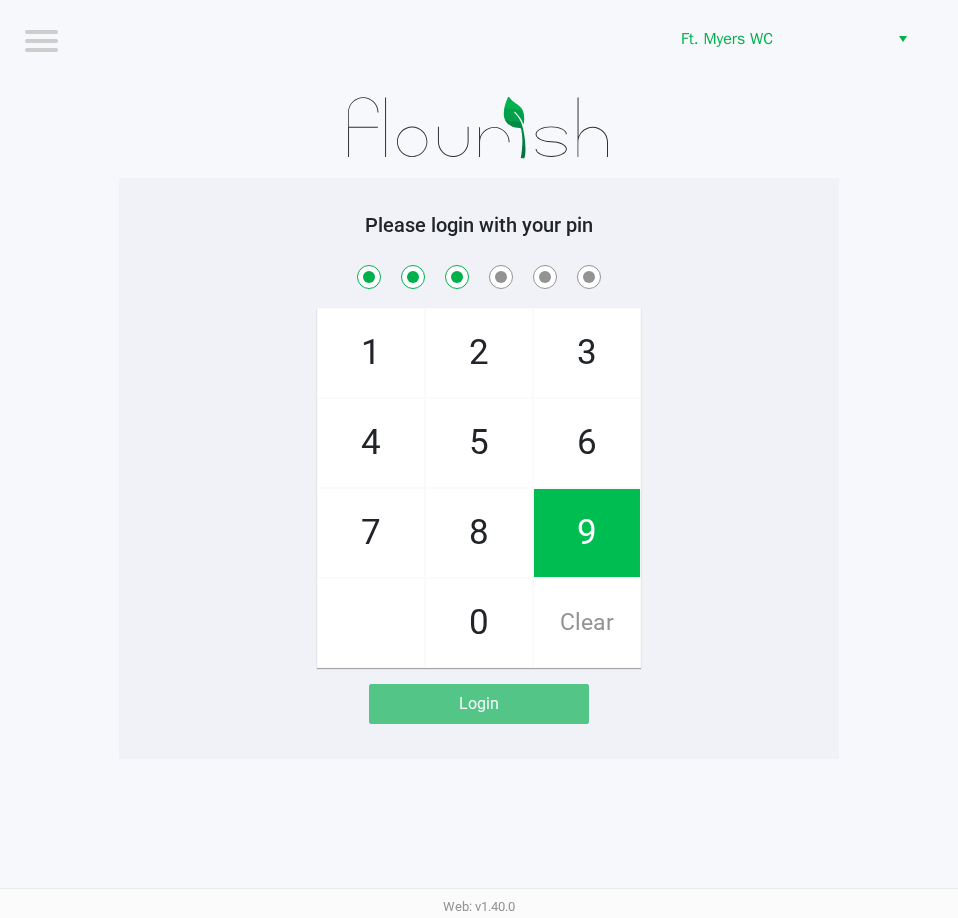 checkbox on "true" 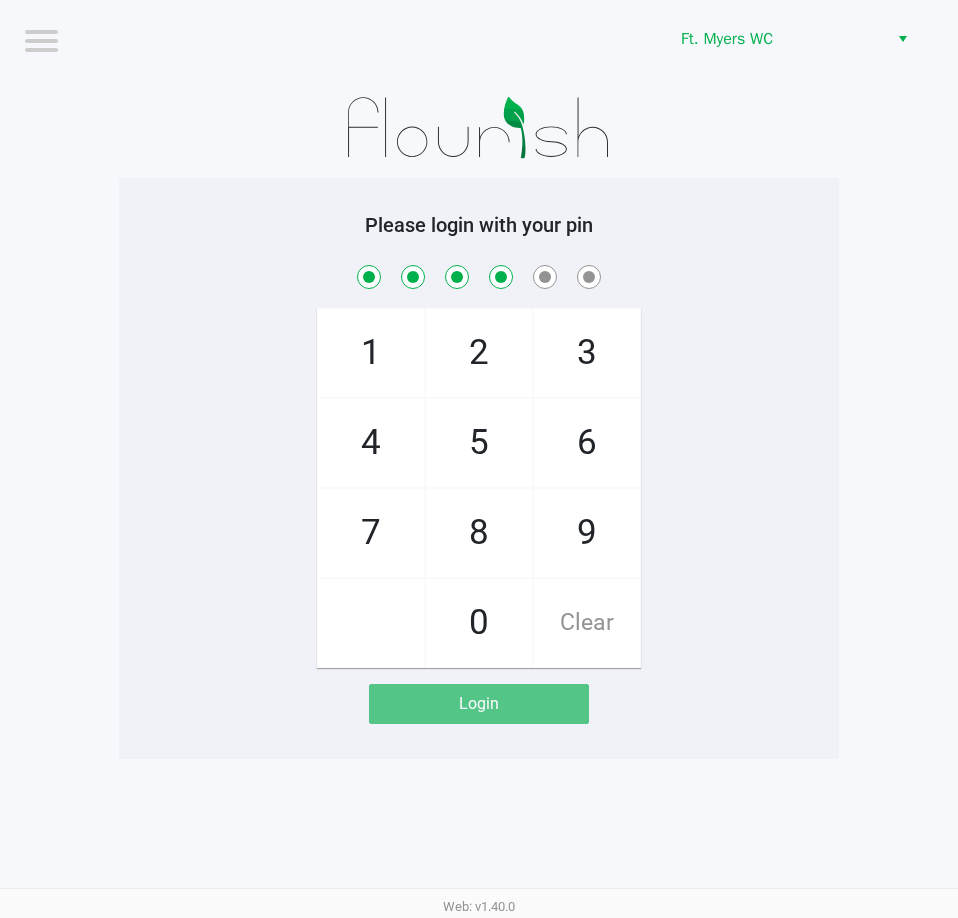 checkbox on "true" 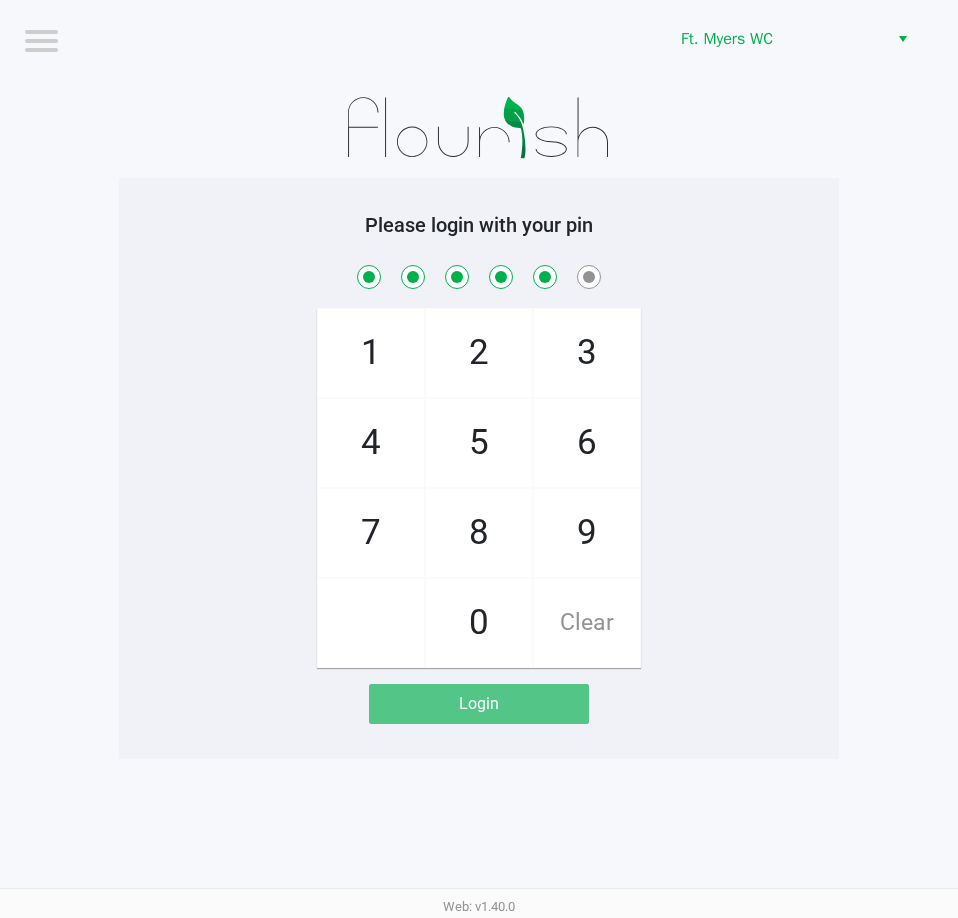 checkbox on "true" 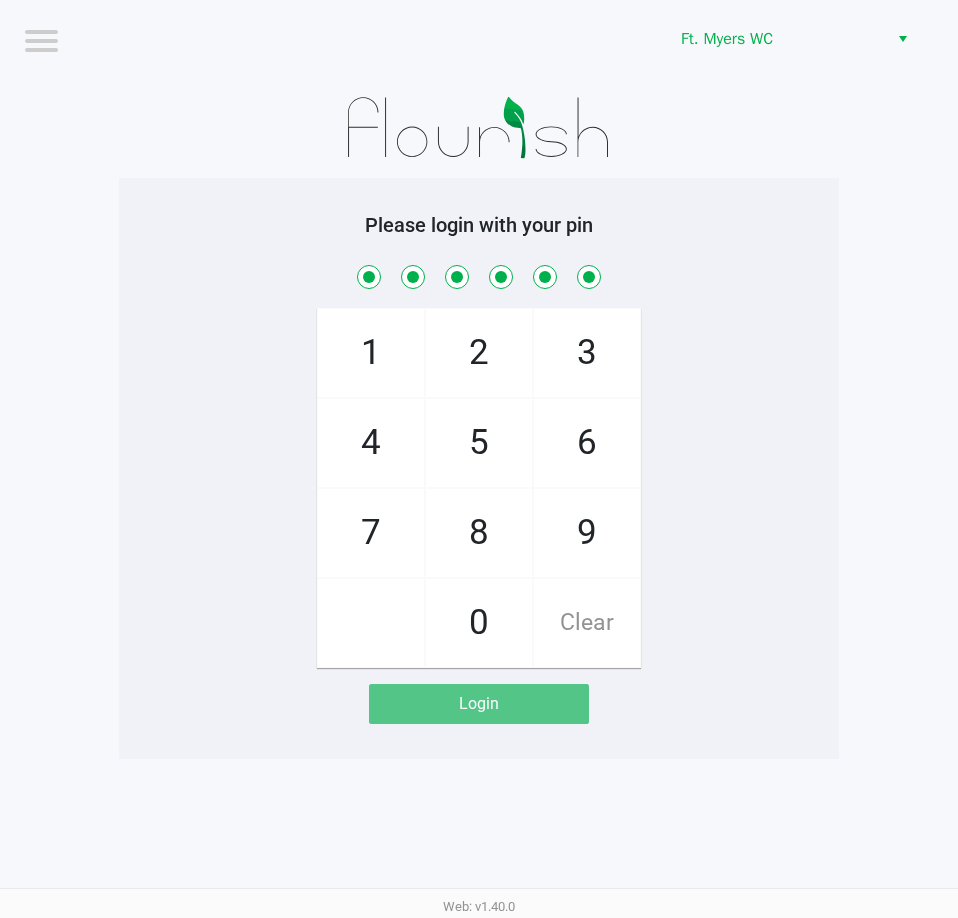 checkbox on "true" 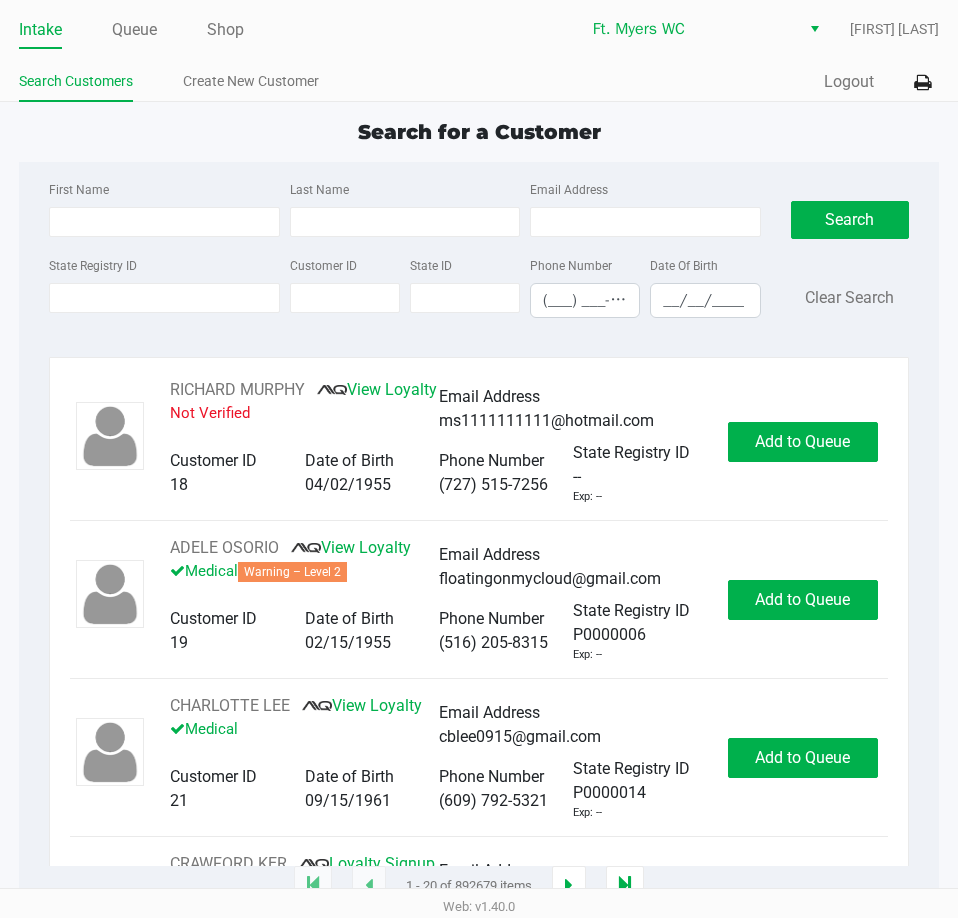 click on "Intake Queue Shop Ft. Myers WC  Richard Andrews  Search Customers Create New Customer  Quick Sale   Logout" 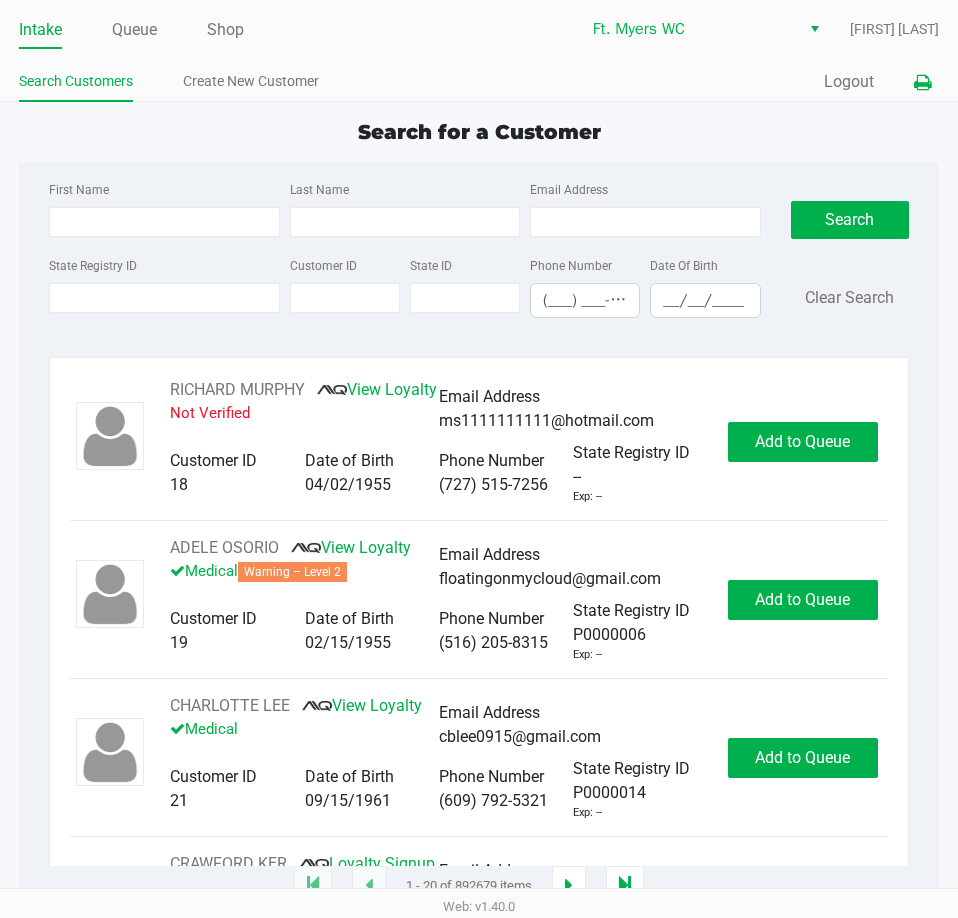 click 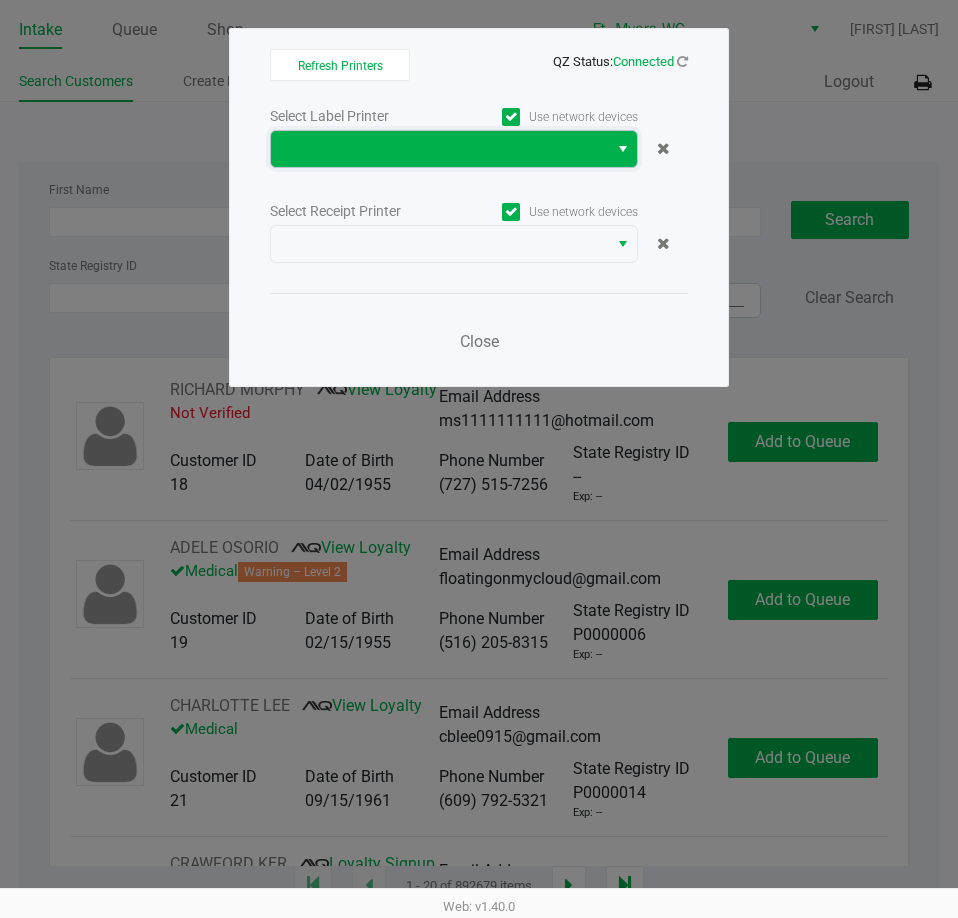 click at bounding box center (439, 149) 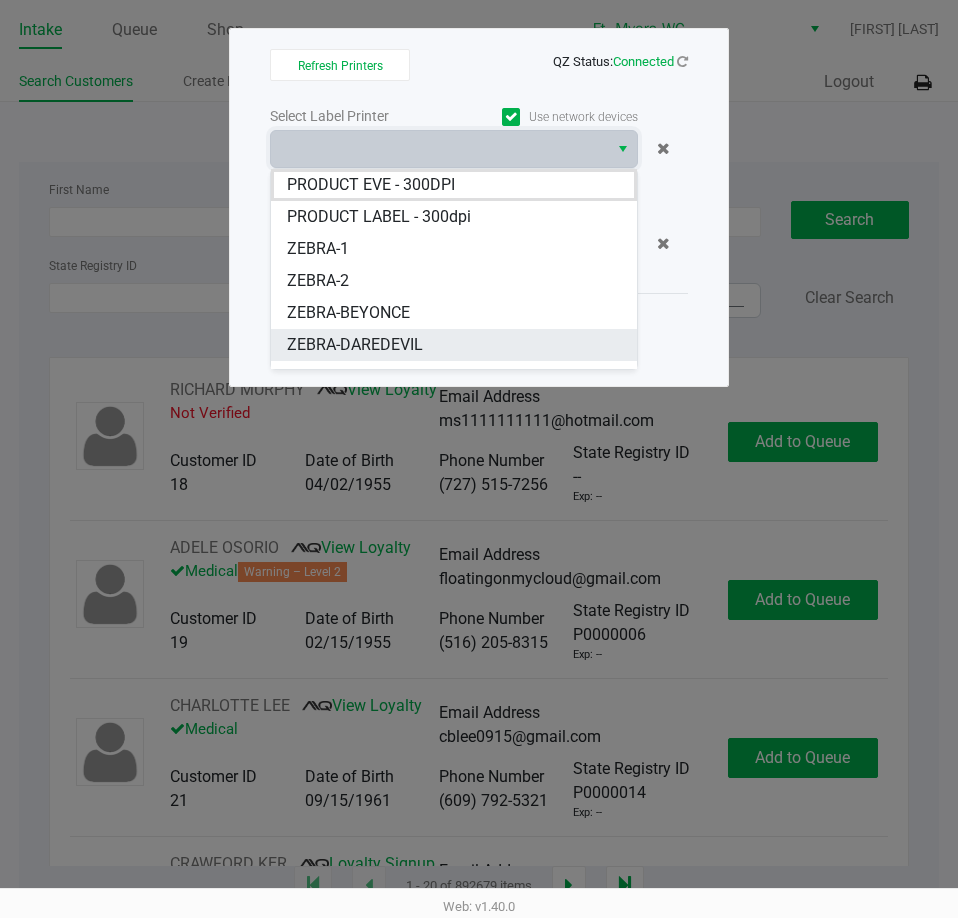 click on "ZEBRA-DAREDEVIL" at bounding box center (454, 345) 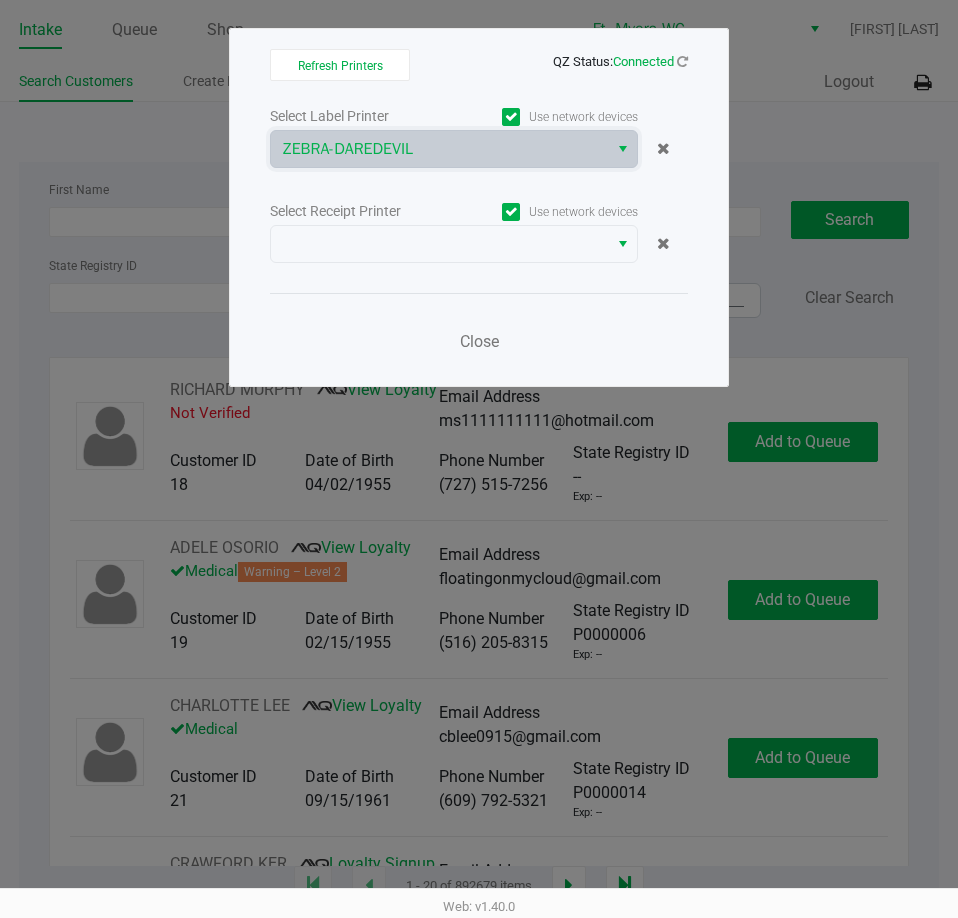 click on "Select Label Printer   Use network devices  ZEBRA-DAREDEVIL  Select Receipt Printer   Use network devices   Close" 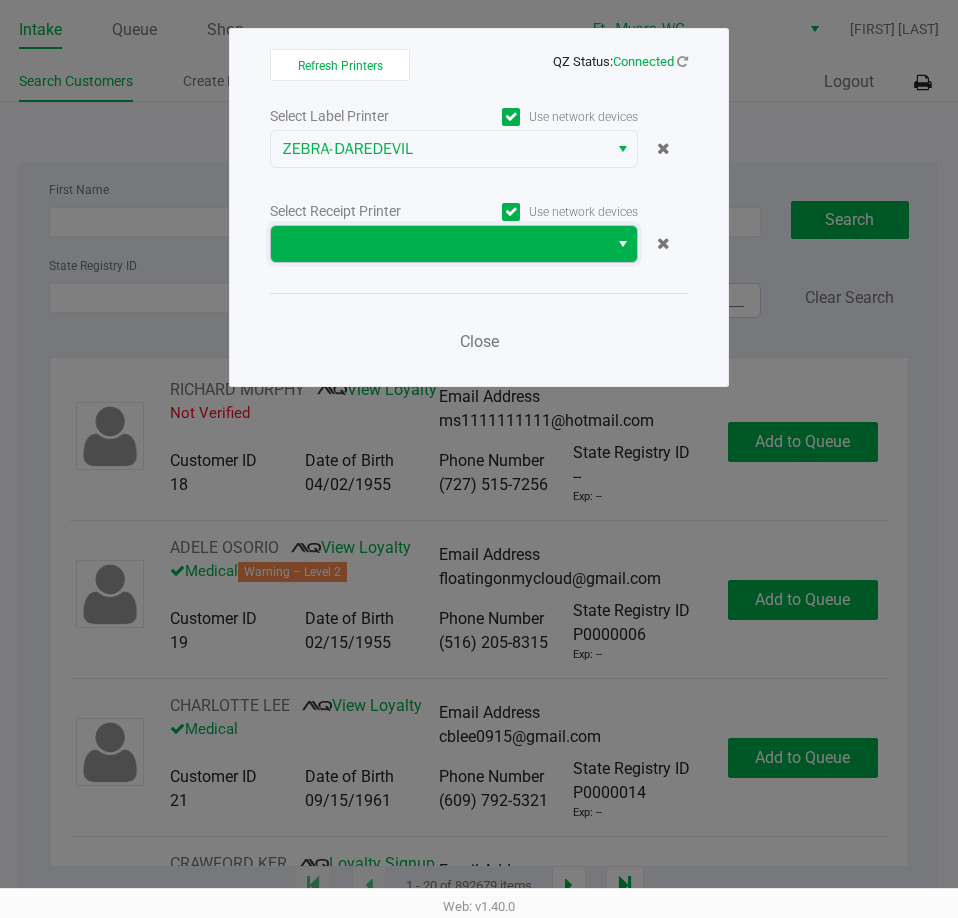 click at bounding box center [439, 244] 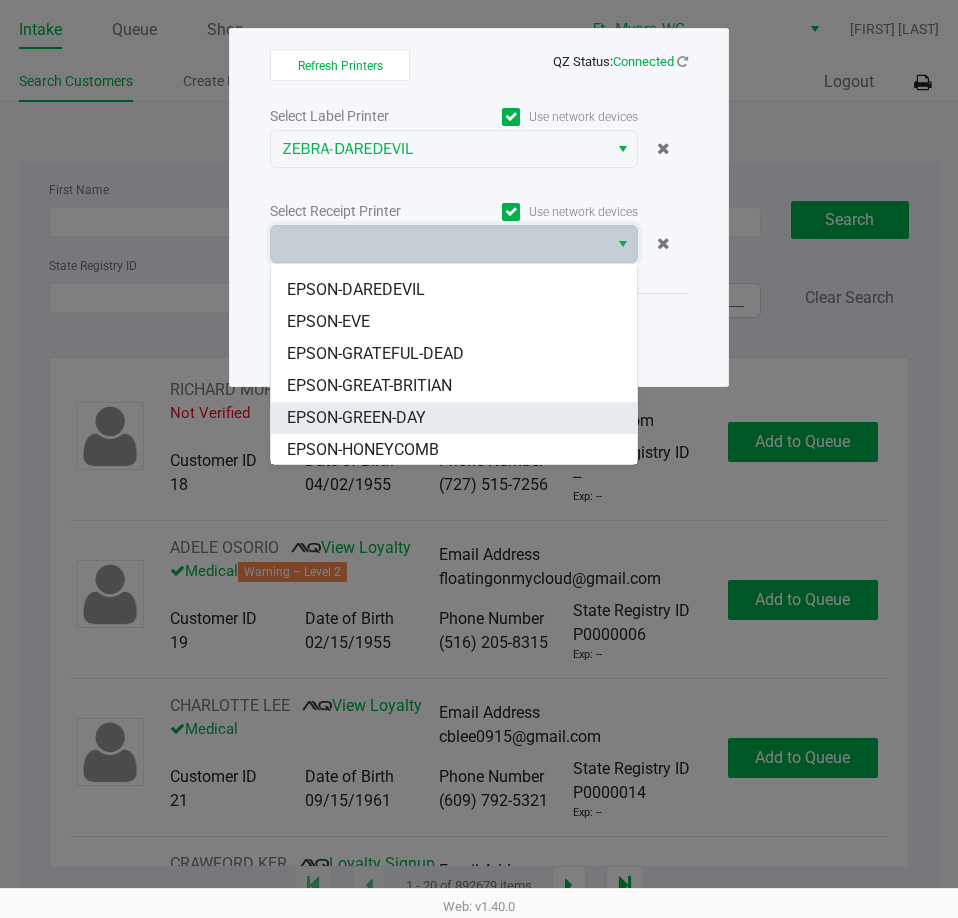 scroll, scrollTop: 0, scrollLeft: 0, axis: both 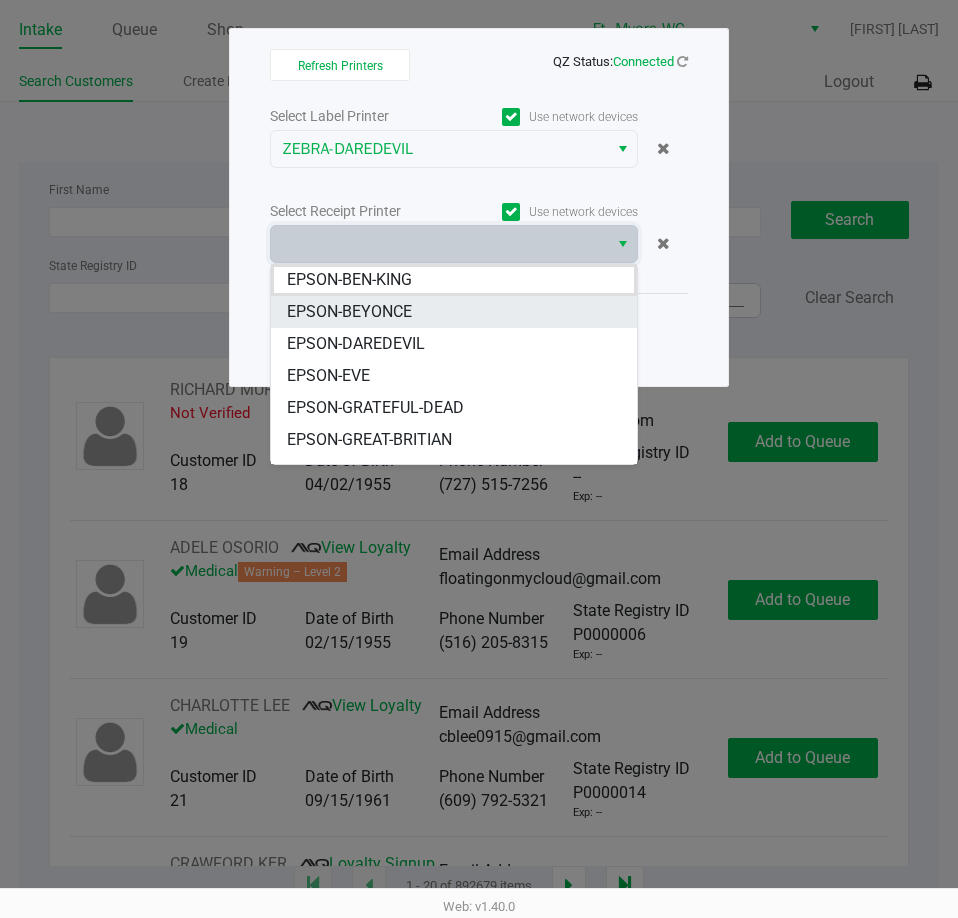 click on "EPSON-BEYONCE" at bounding box center [454, 312] 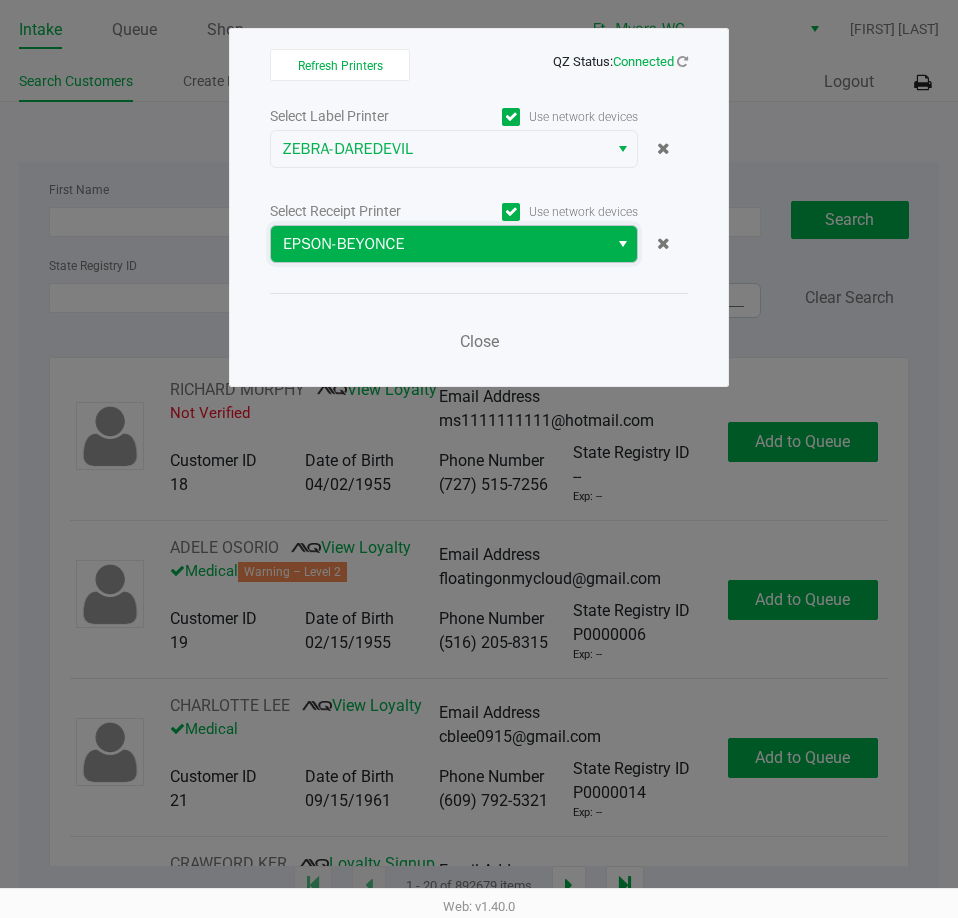 click on "EPSON-BEYONCE" at bounding box center [439, 244] 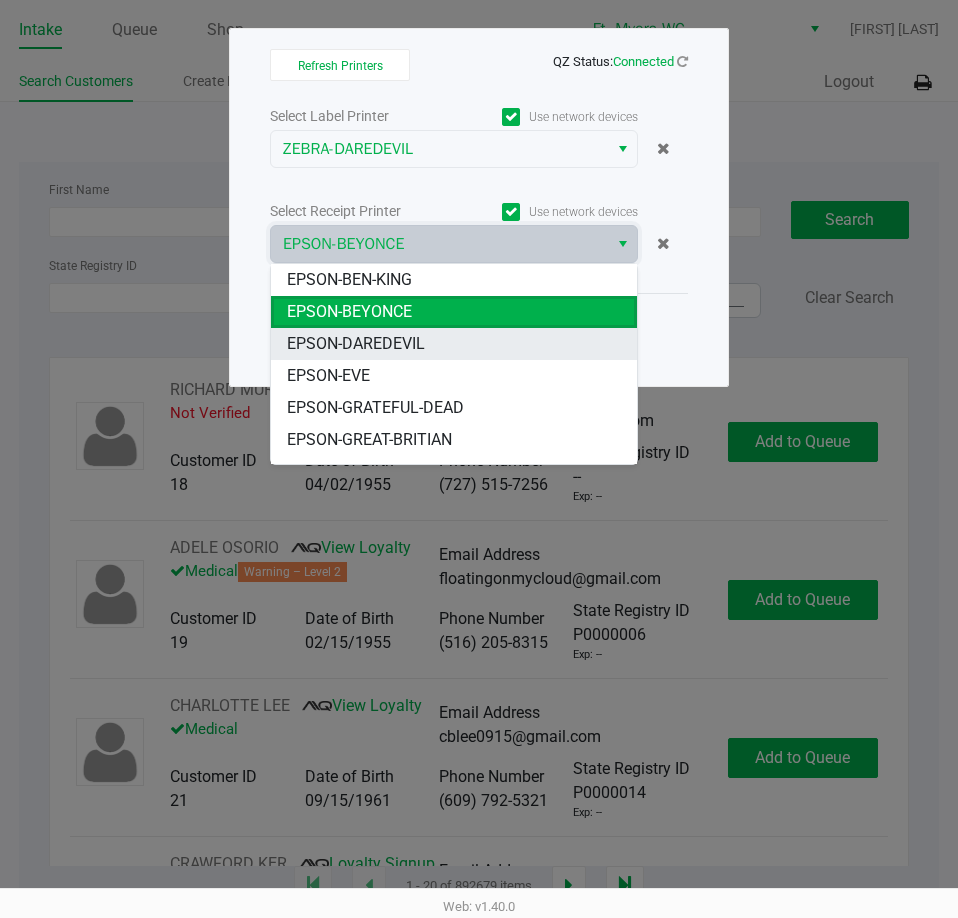 click on "EPSON-DAREDEVIL" at bounding box center (356, 344) 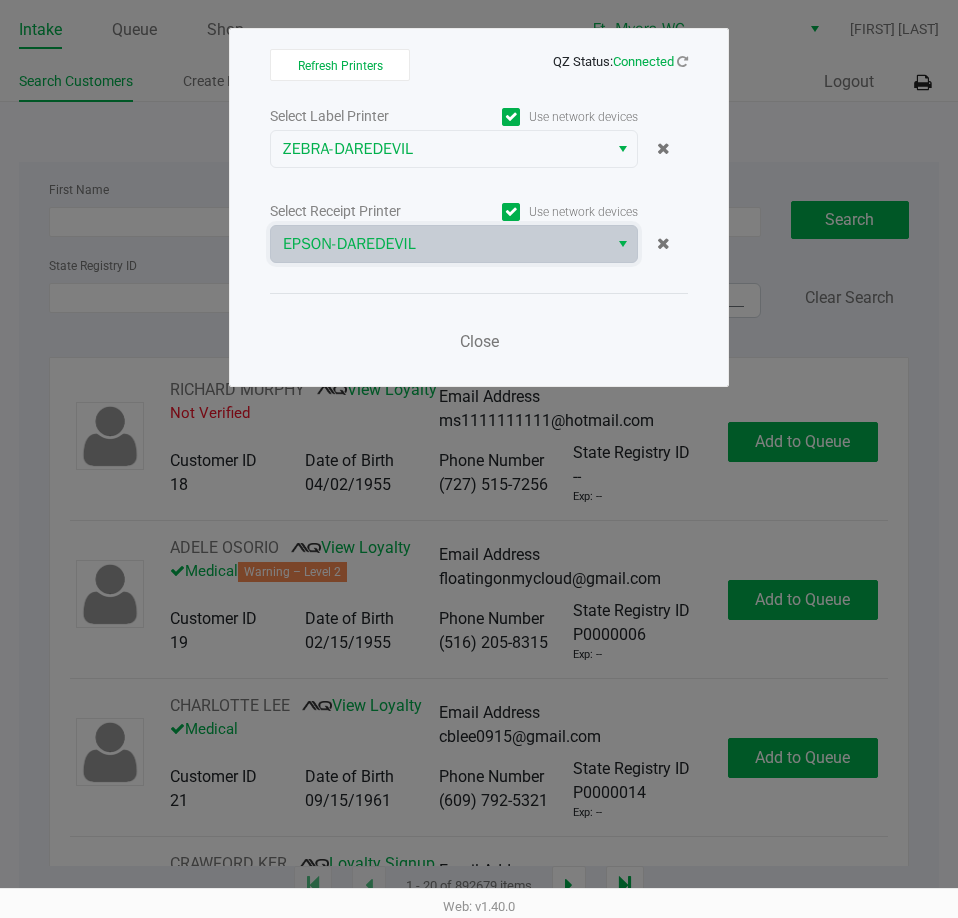 click on "Close" 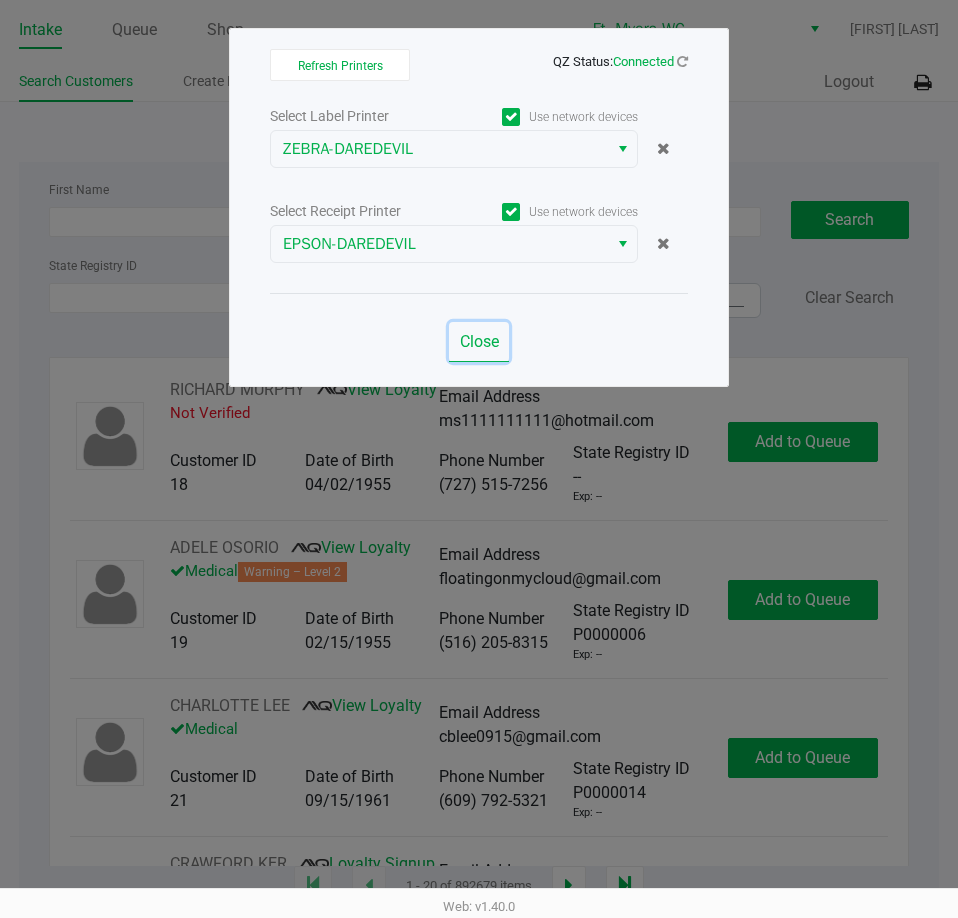 click on "Close" 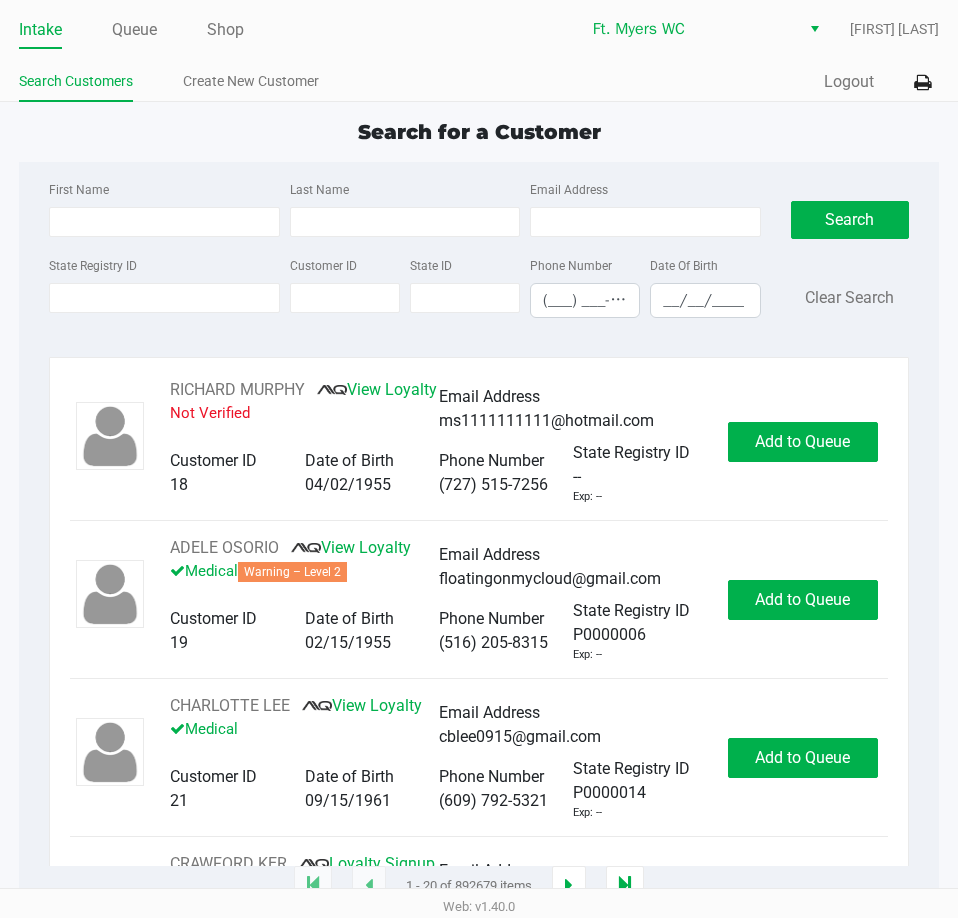 click on "Search for a Customer" 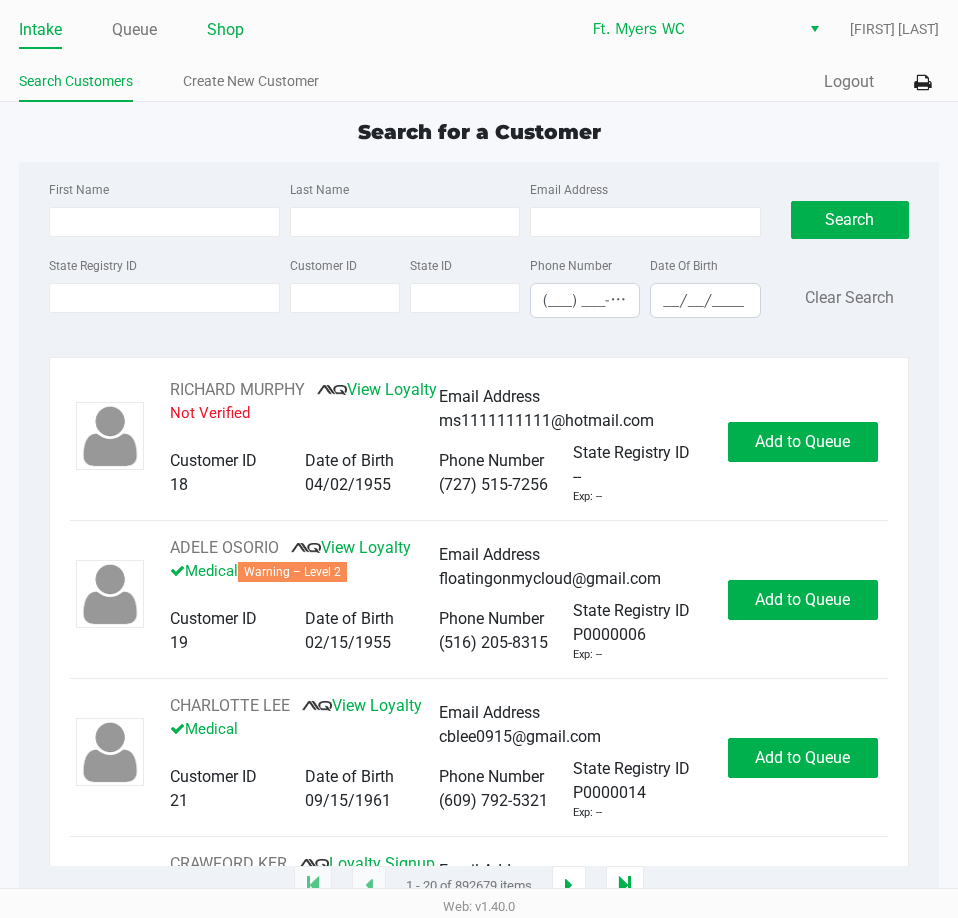 click on "Shop" 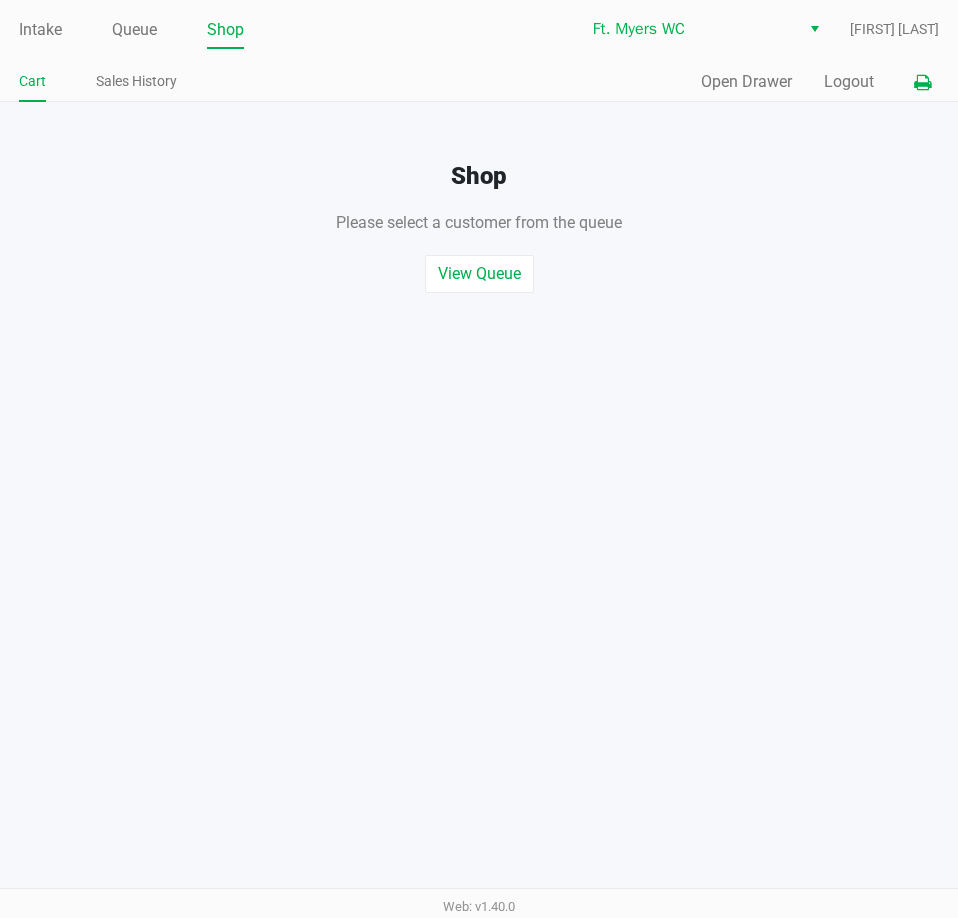 click 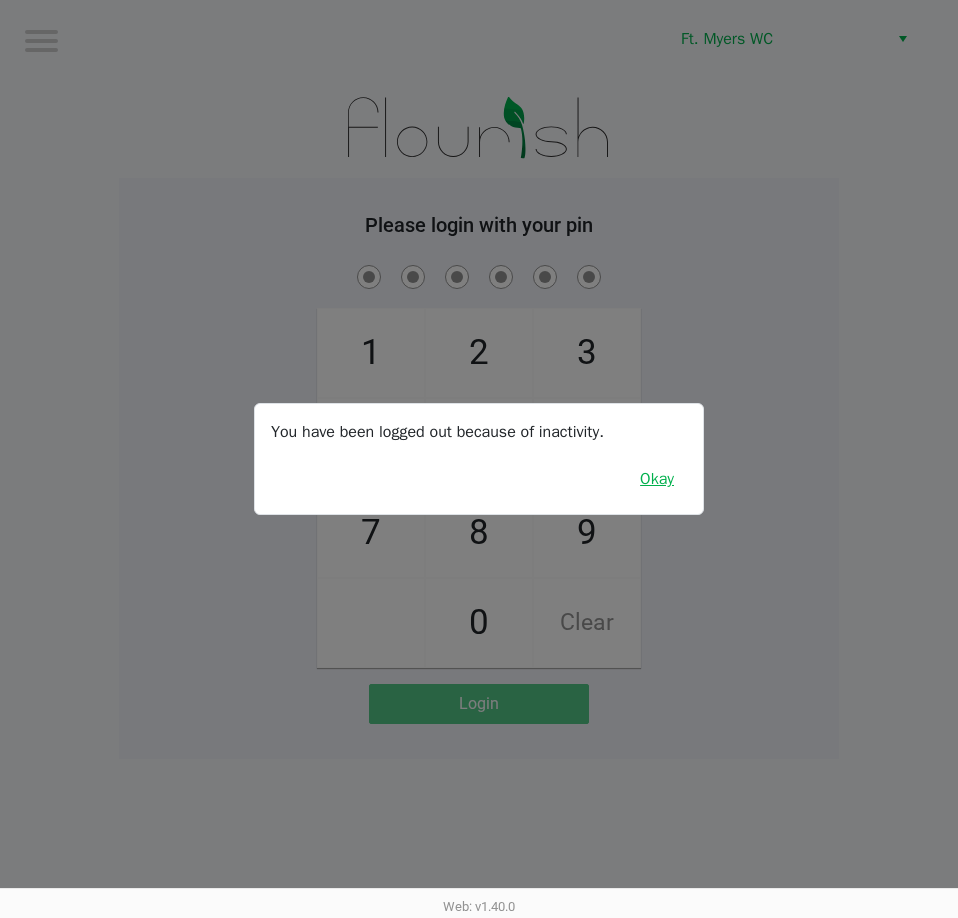 click on "Okay" at bounding box center (657, 479) 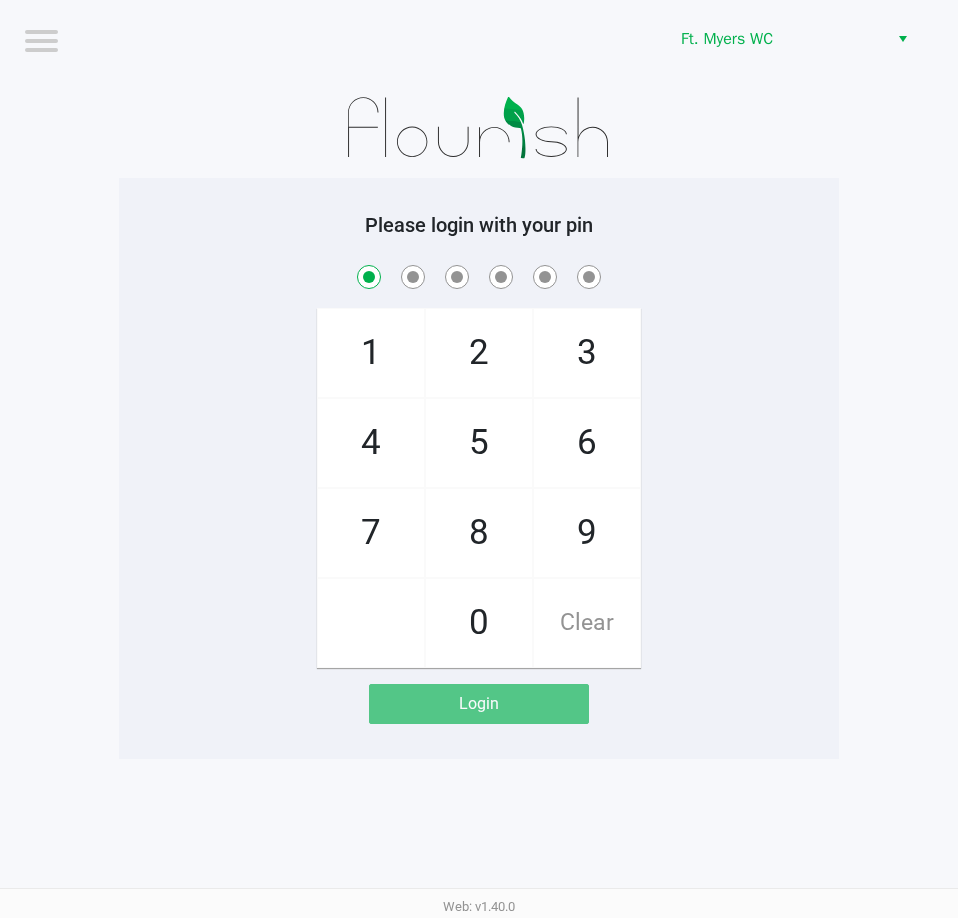 checkbox on "true" 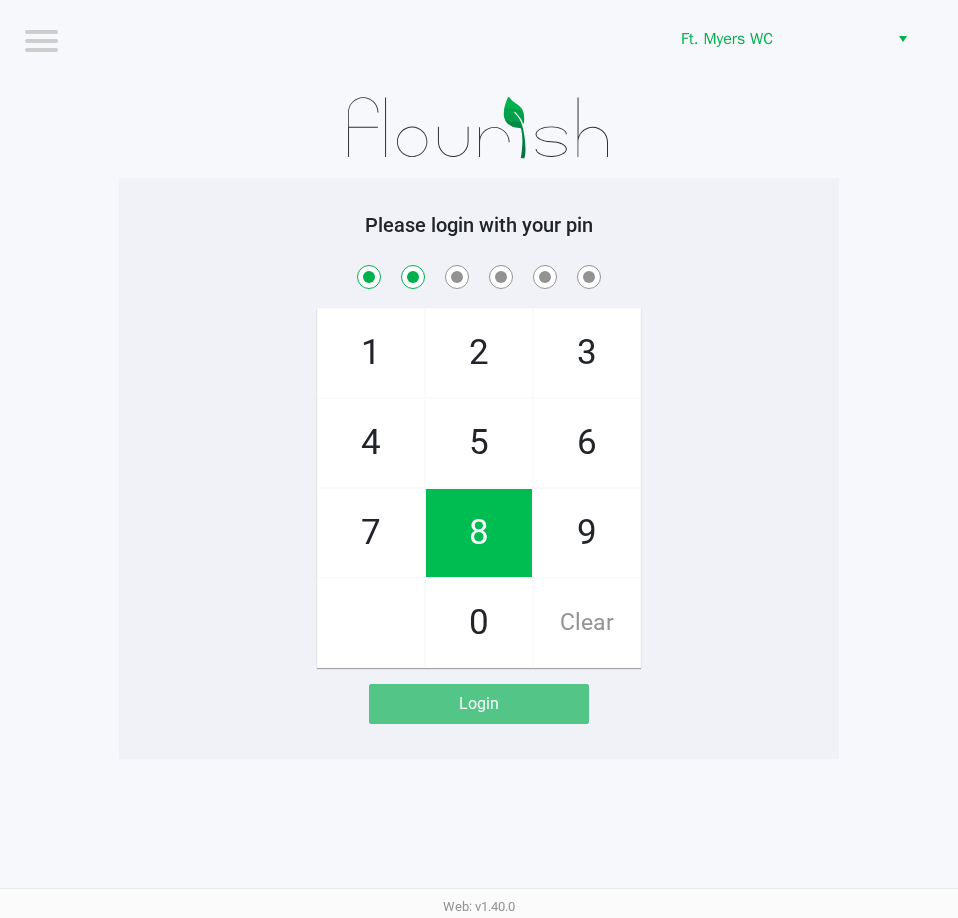 checkbox on "true" 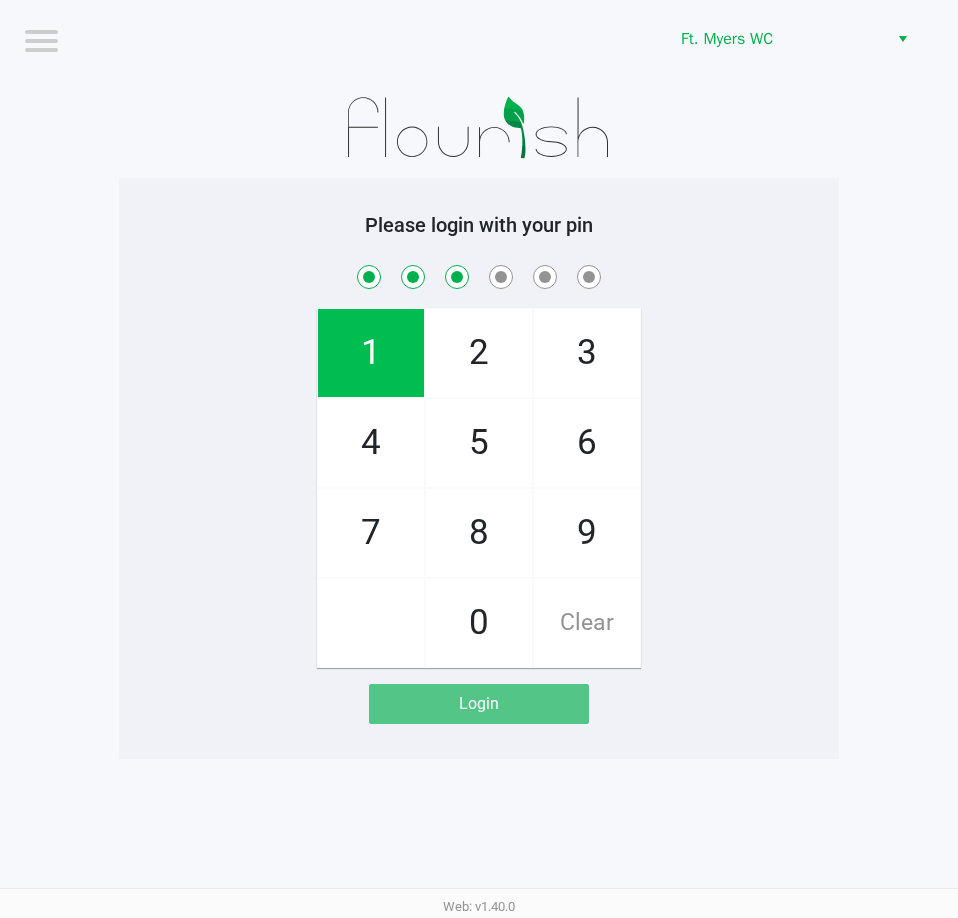 checkbox on "true" 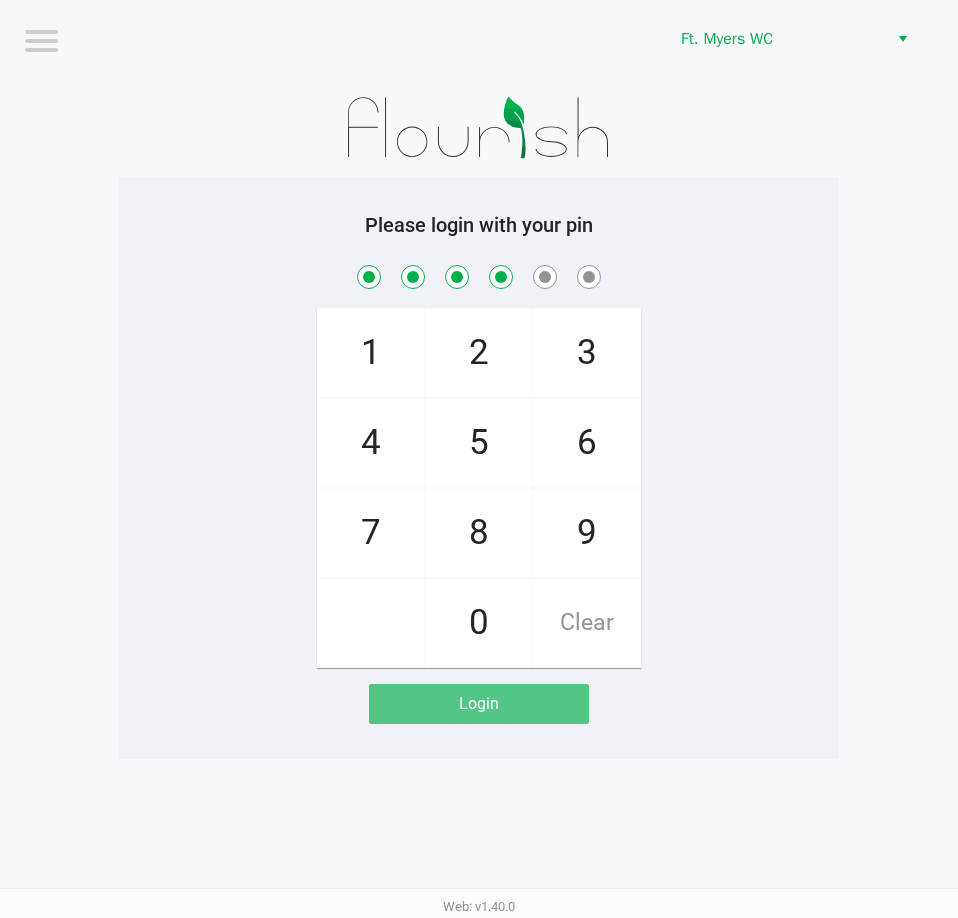 checkbox on "true" 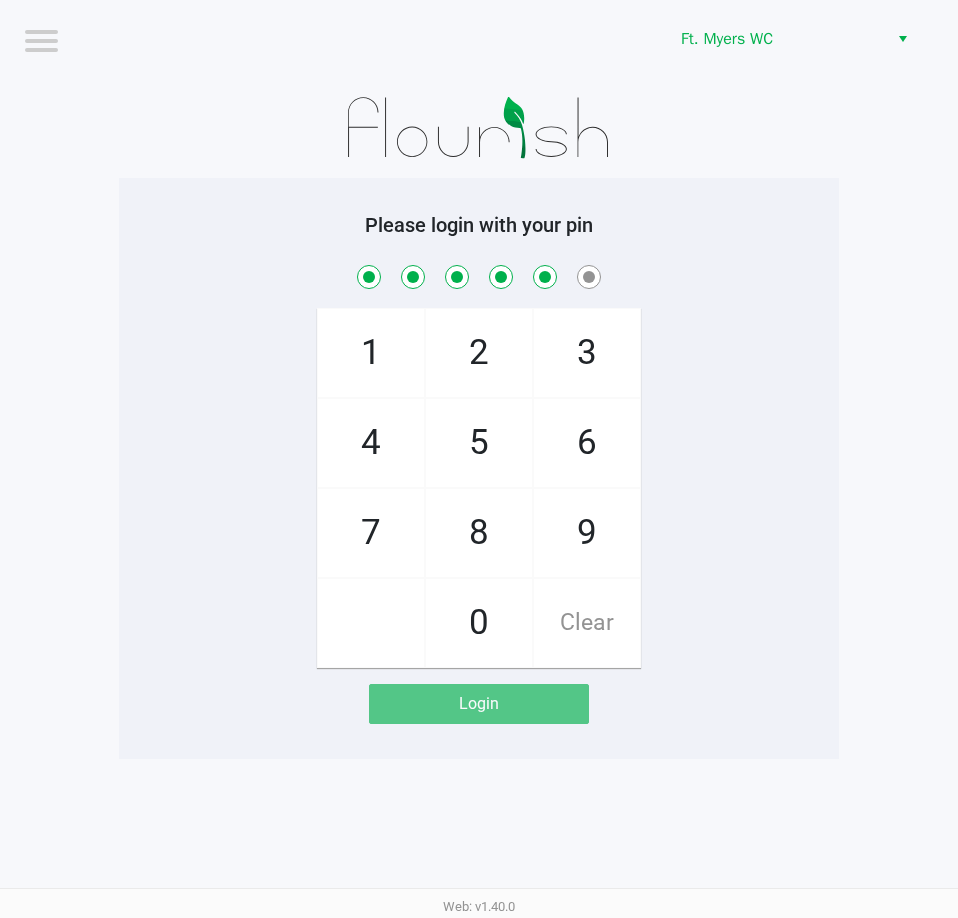 checkbox on "true" 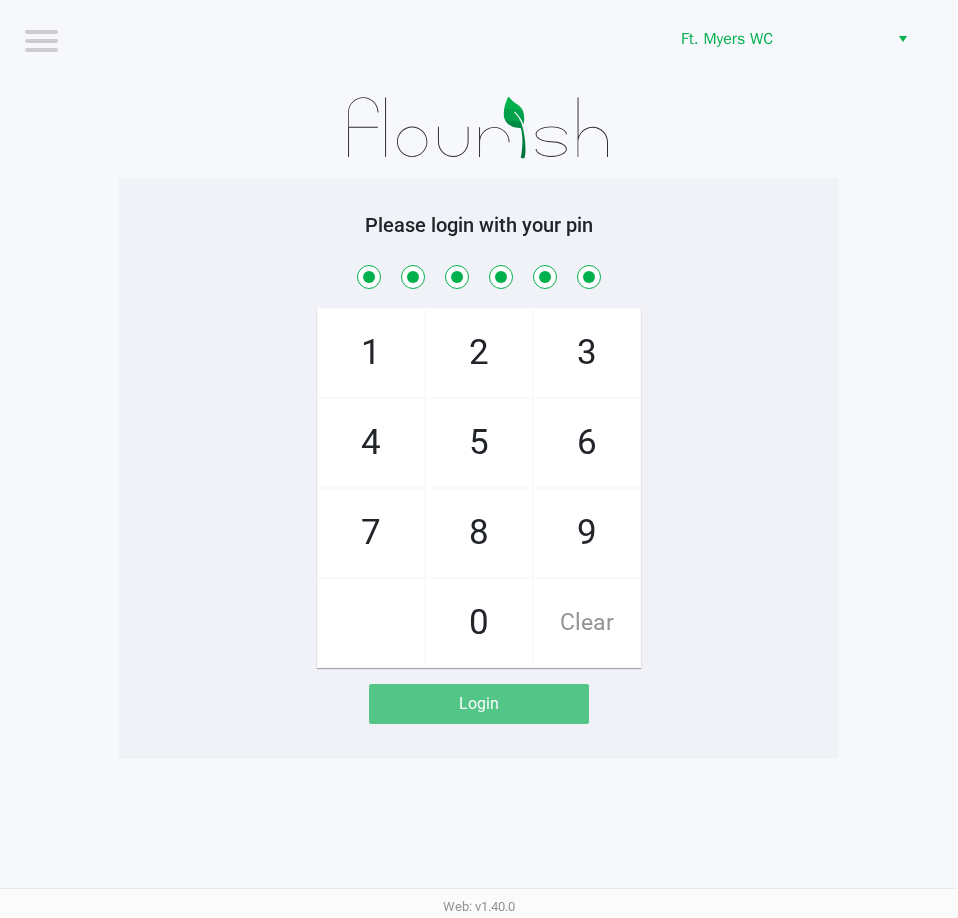 checkbox on "true" 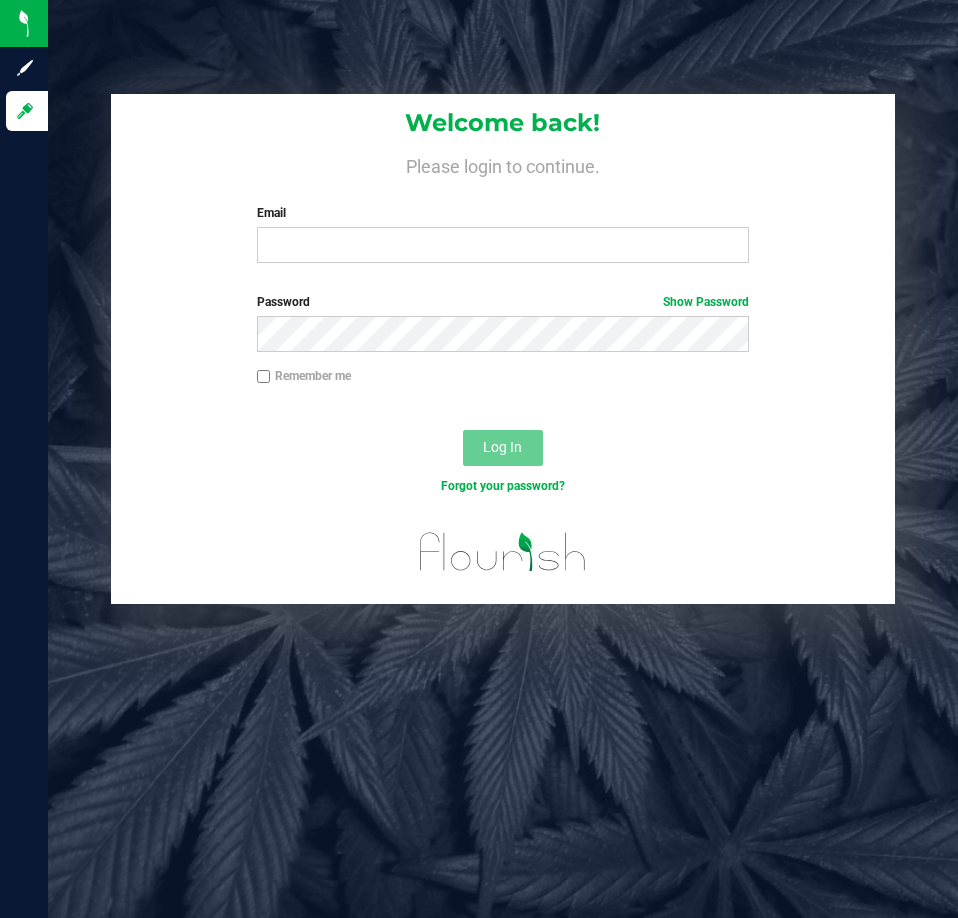 scroll, scrollTop: 0, scrollLeft: 0, axis: both 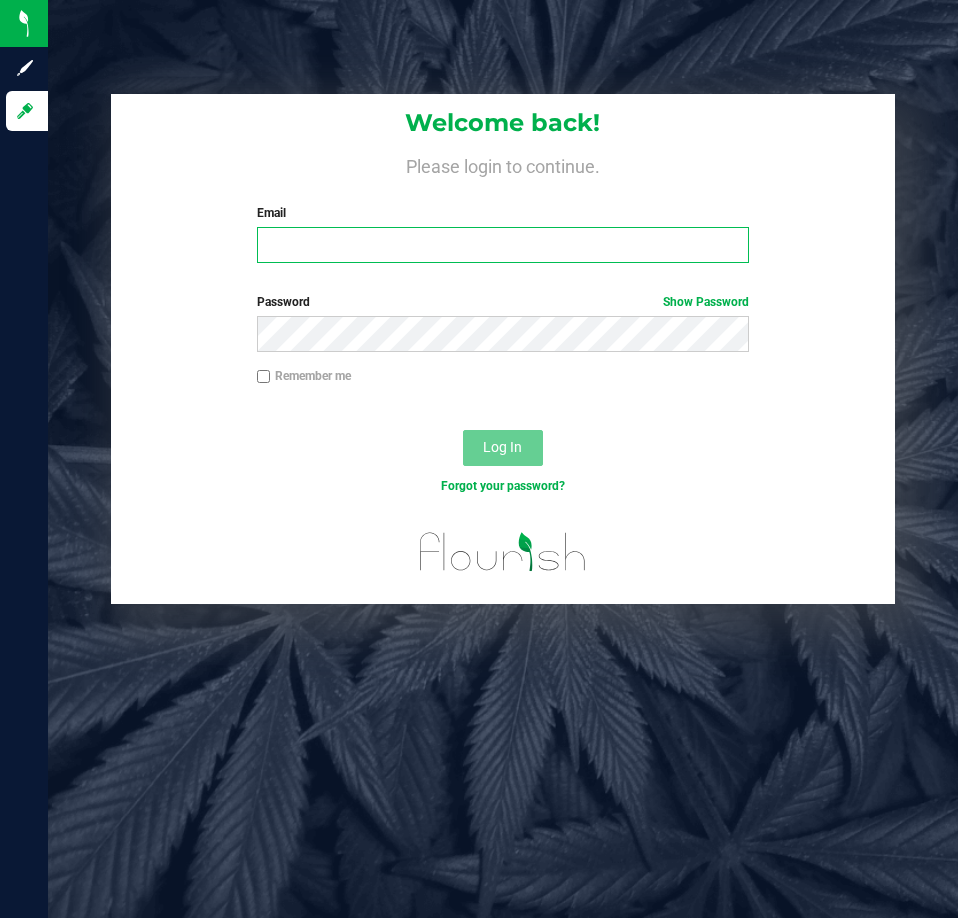 click on "Email" at bounding box center [503, 245] 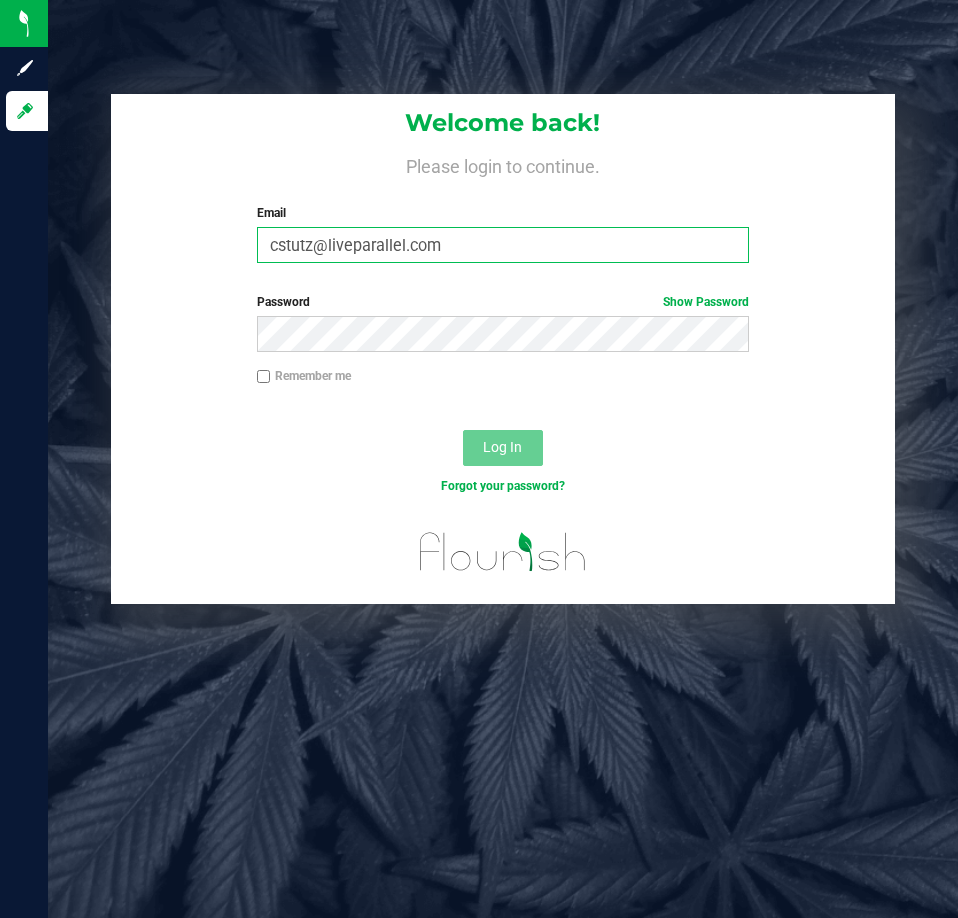 type on "cstutz@liveparallel.com" 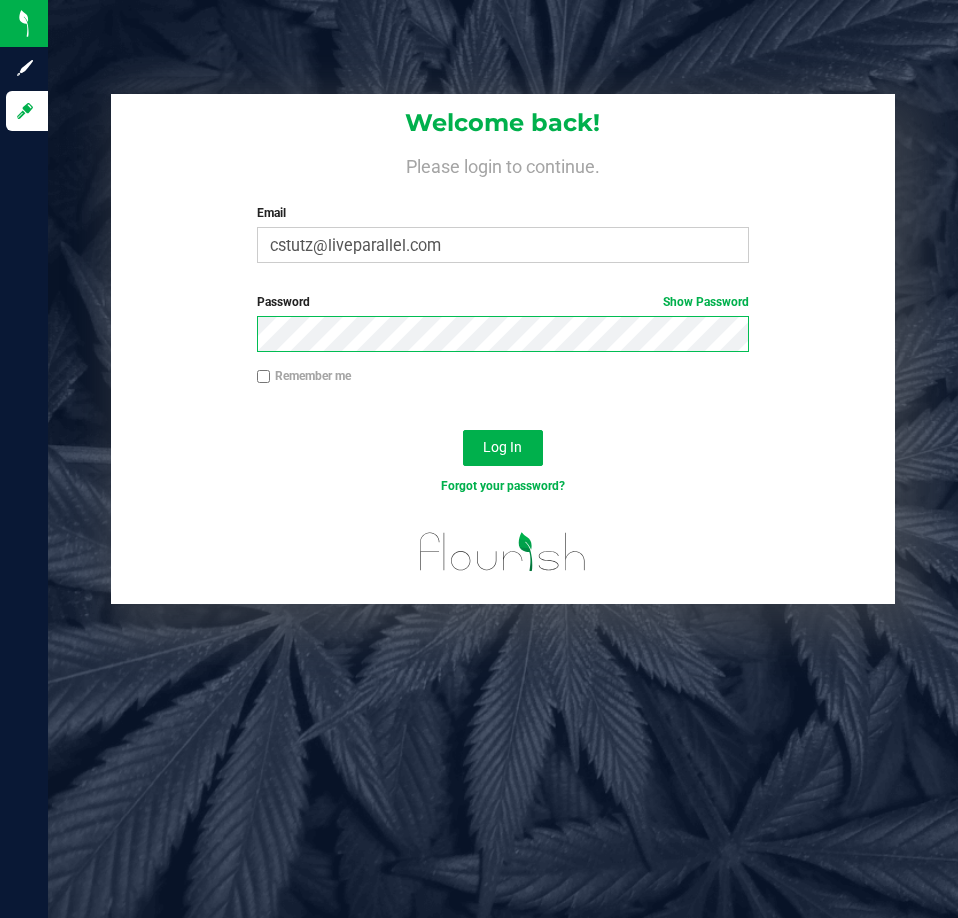 click on "Log In" at bounding box center [503, 448] 